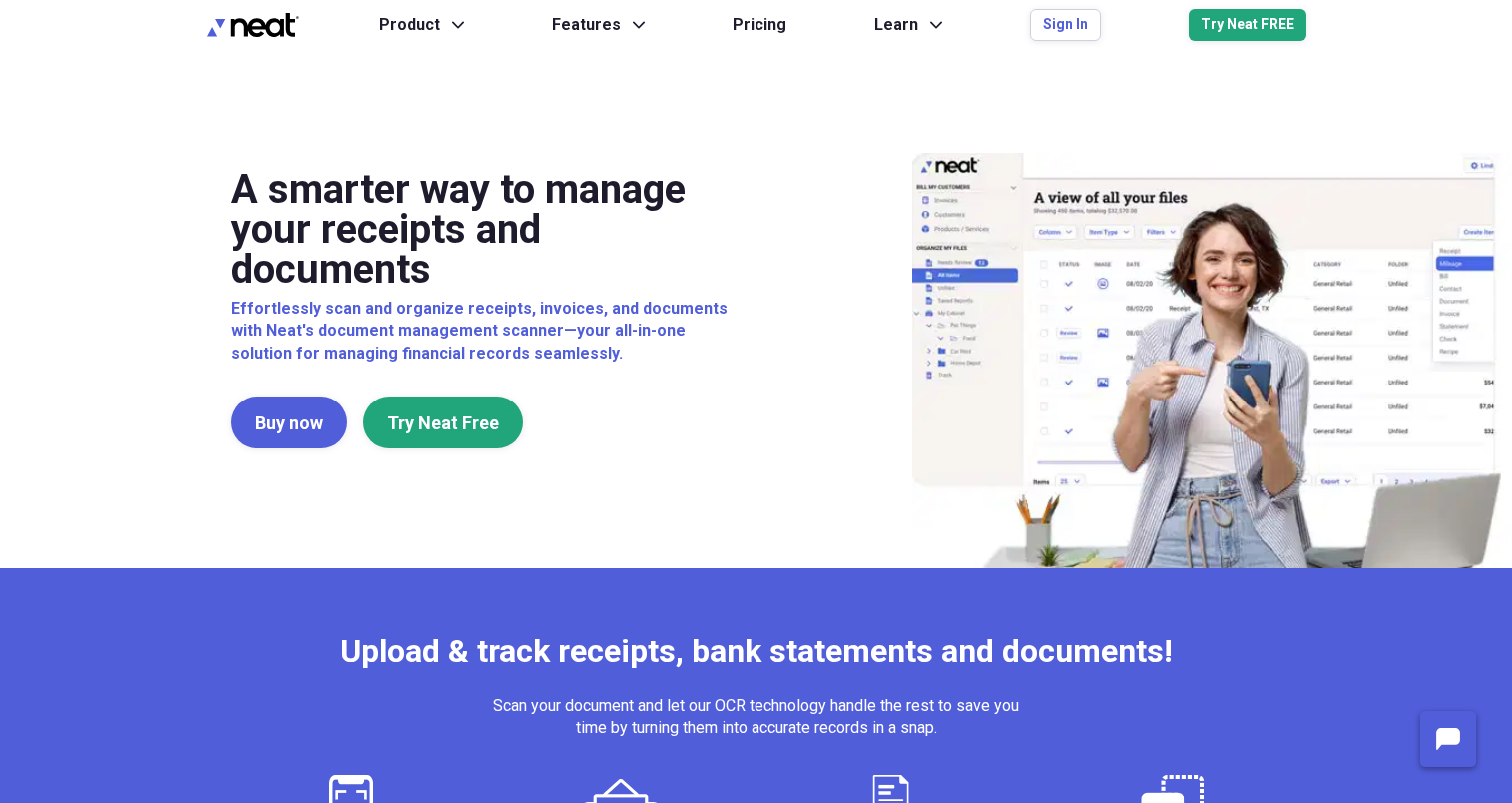 scroll, scrollTop: 0, scrollLeft: 0, axis: both 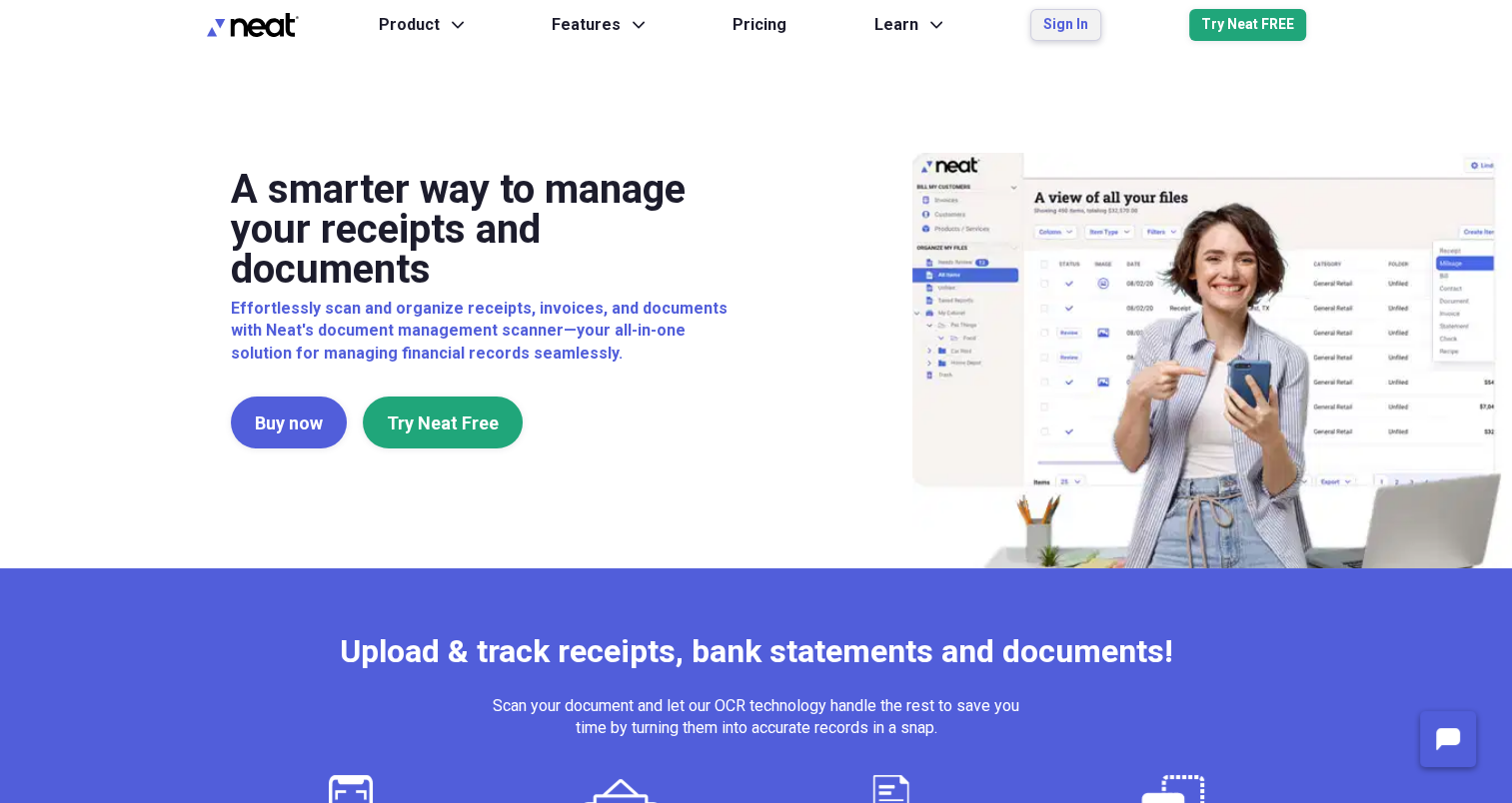 click on "Sign In" at bounding box center [1065, 25] 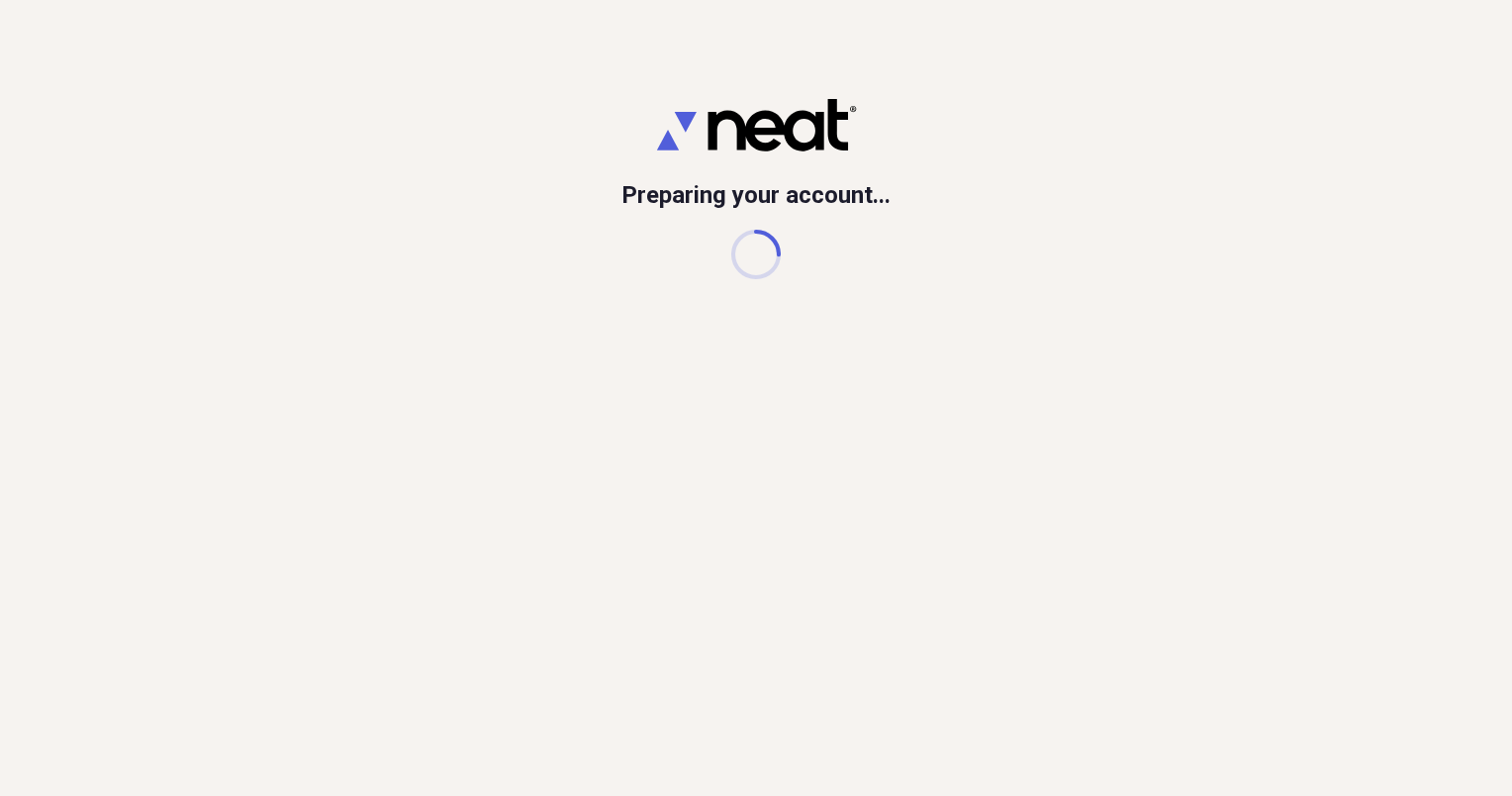 scroll, scrollTop: 0, scrollLeft: 0, axis: both 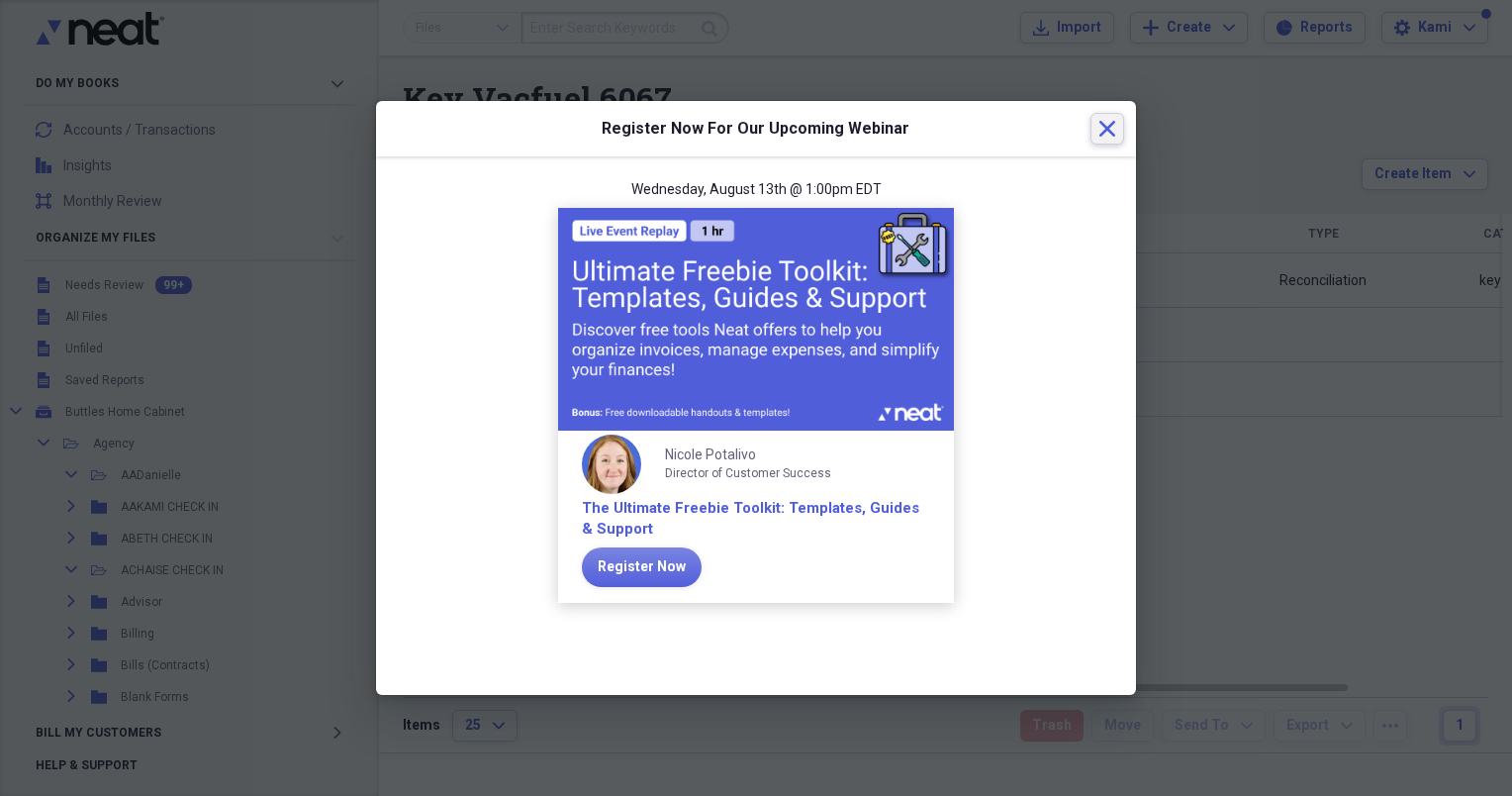 click on "Close" at bounding box center (1107, 129) 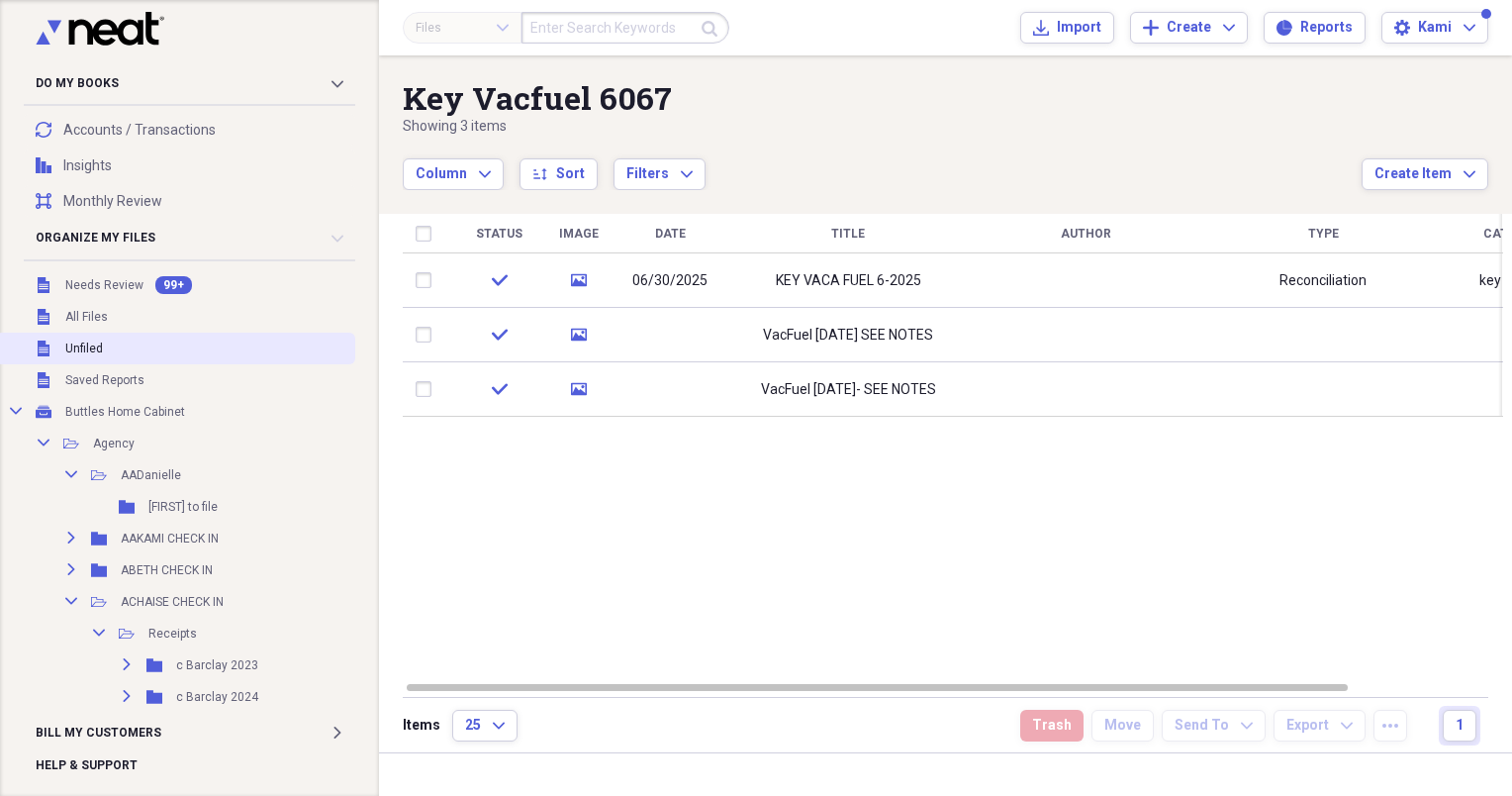 click 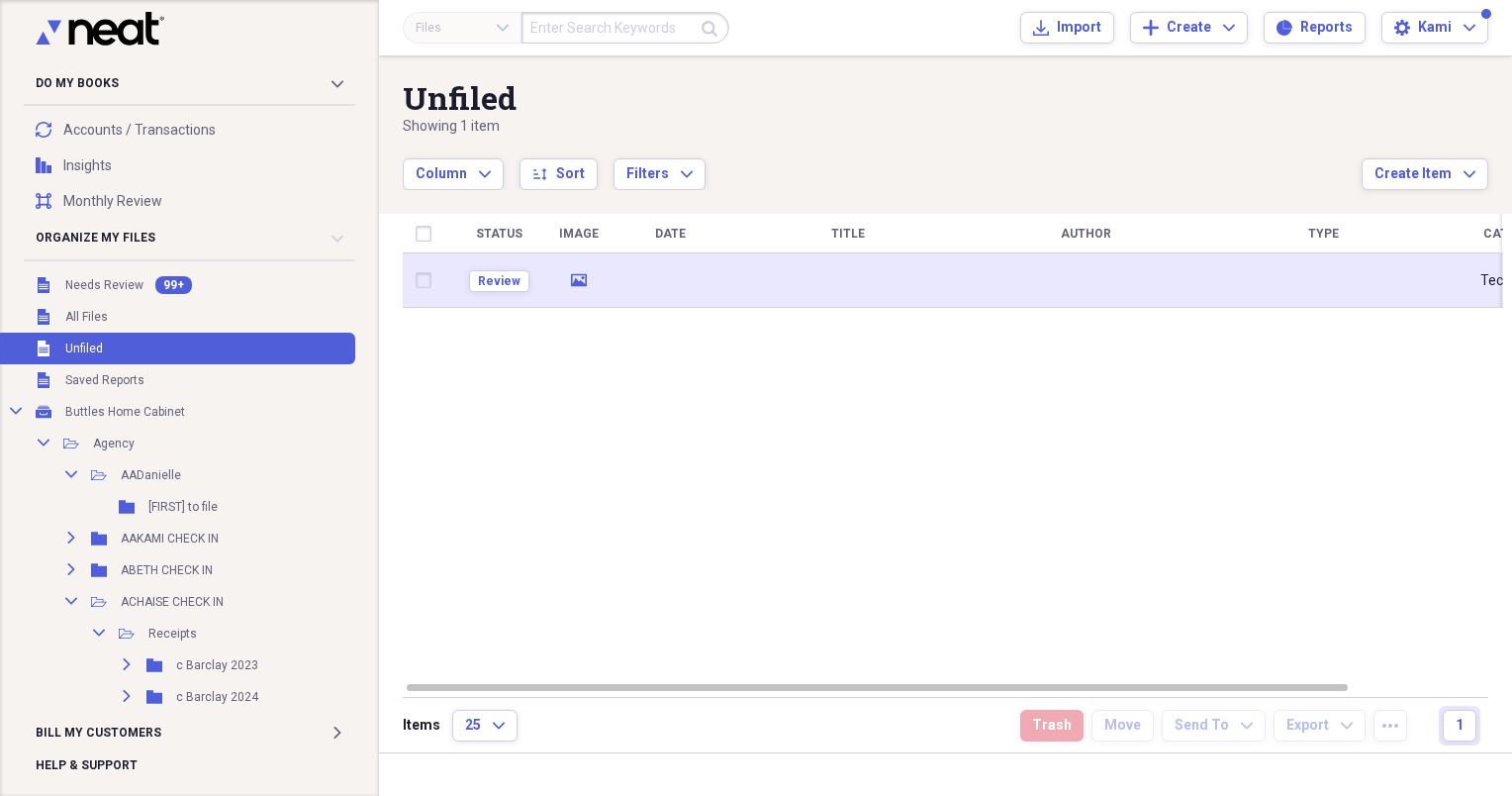 click at bounding box center [670, 280] 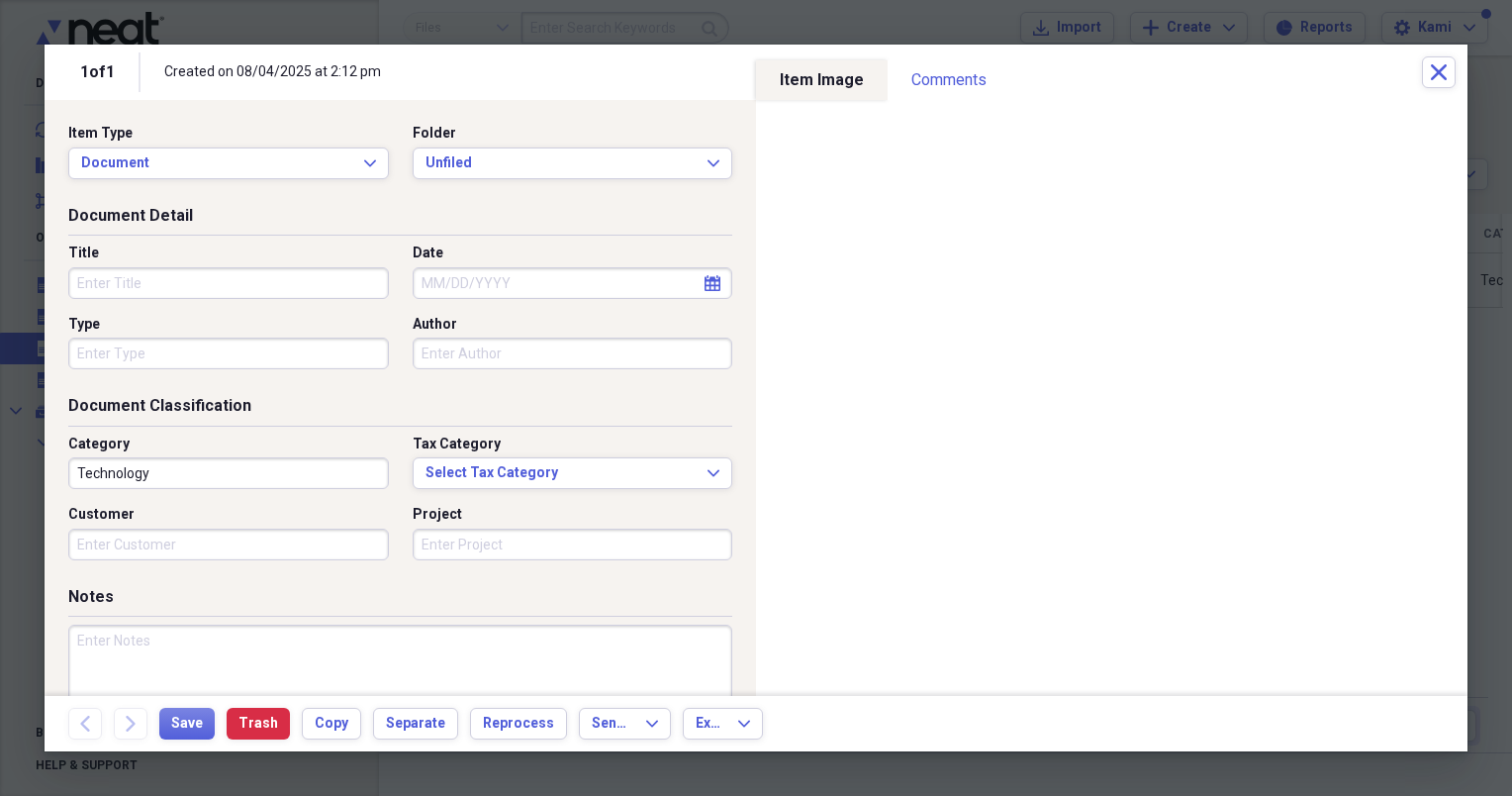click on "Title" at bounding box center [229, 283] 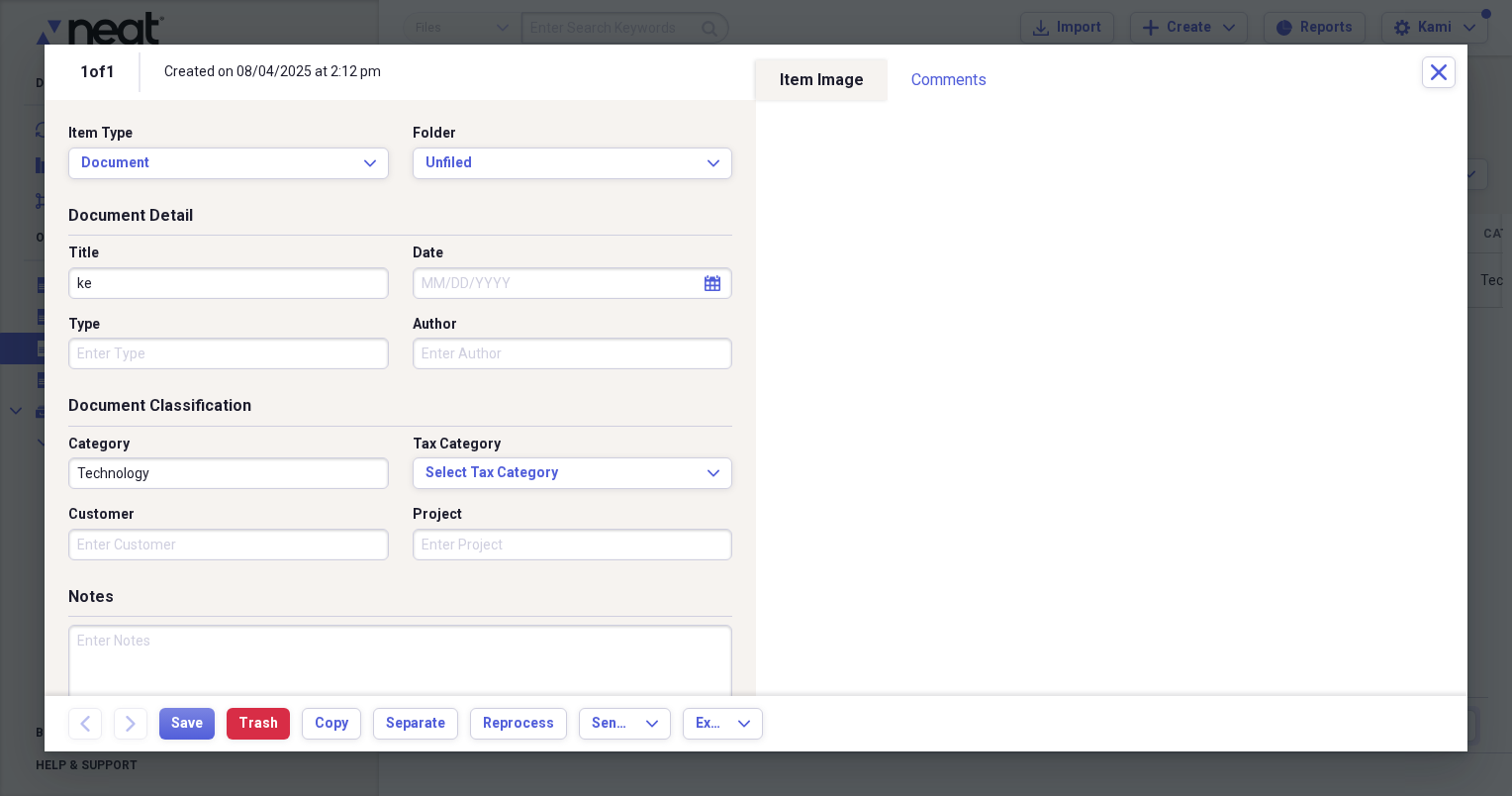 type on "k" 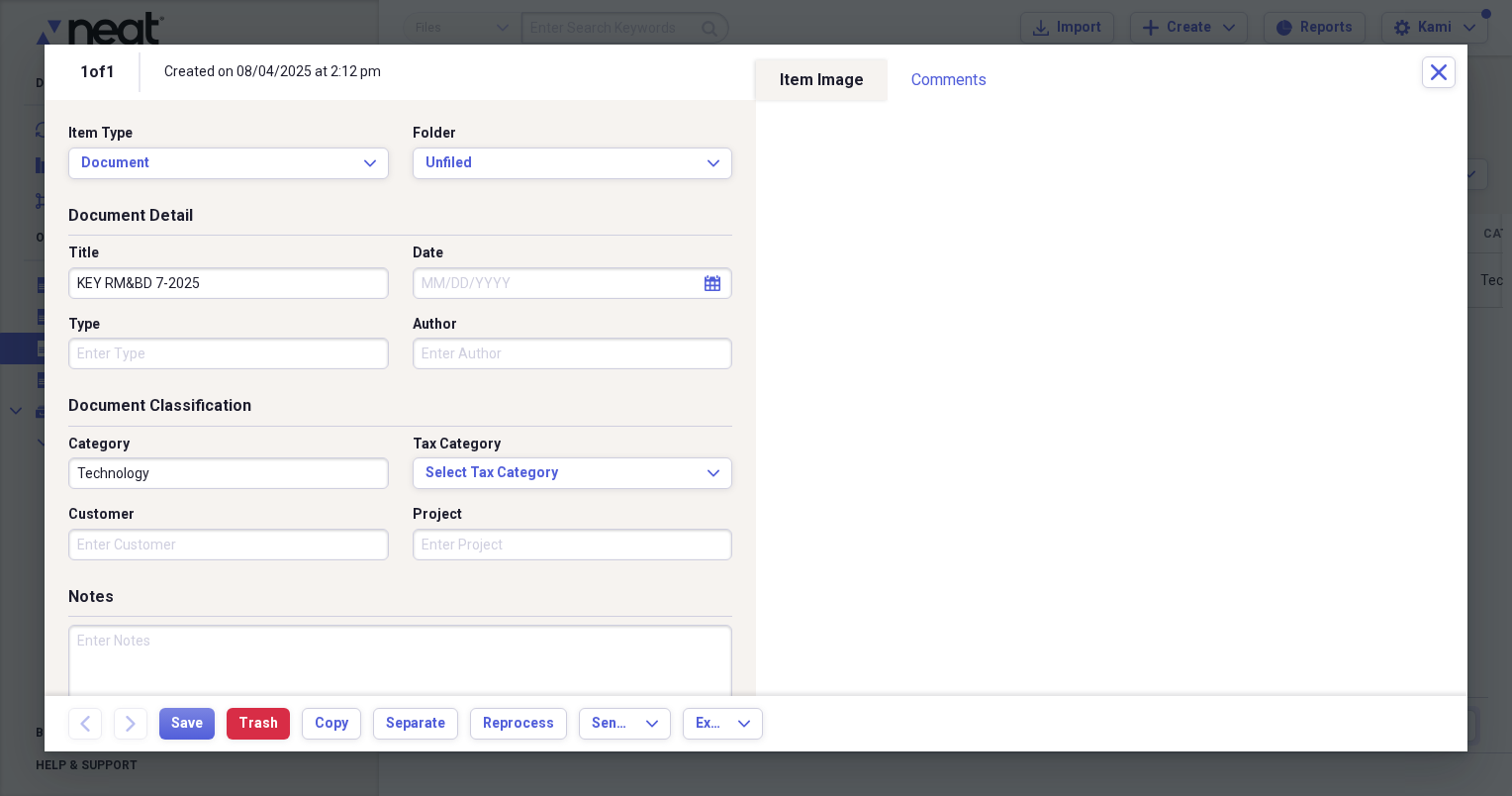 type on "KEY RM&BD 7-2025" 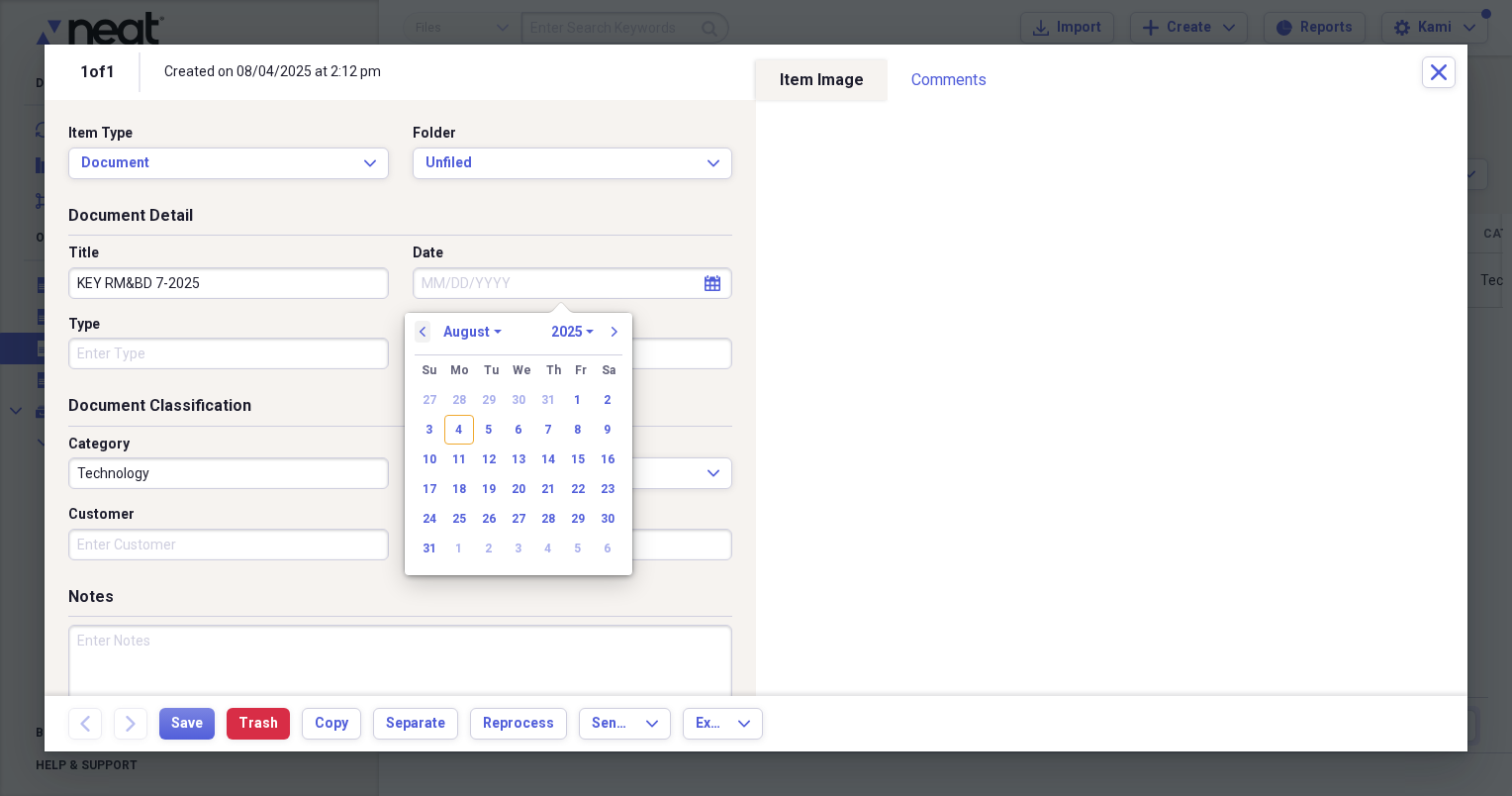 click on "previous" at bounding box center [423, 332] 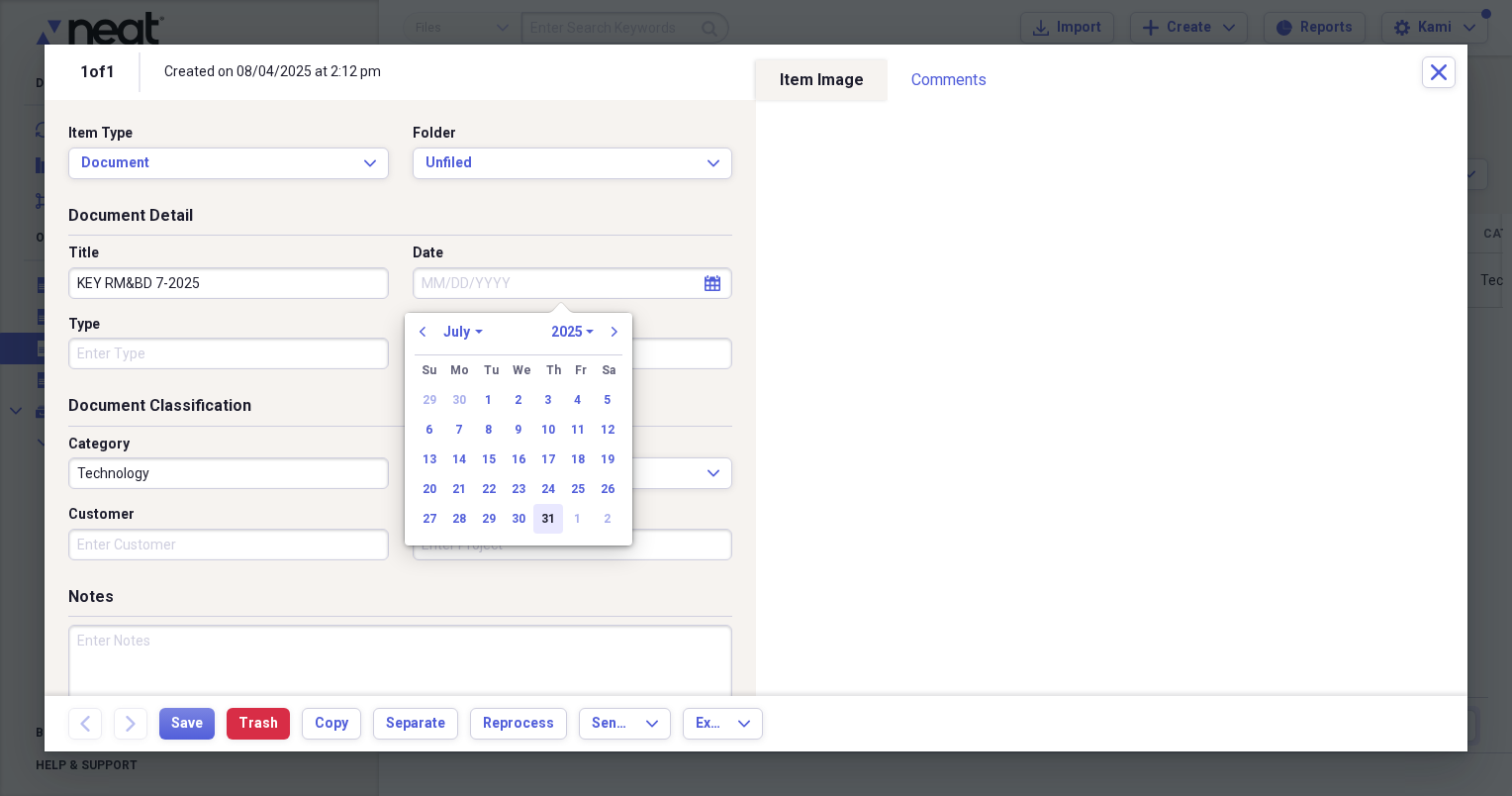 click on "31" at bounding box center [548, 519] 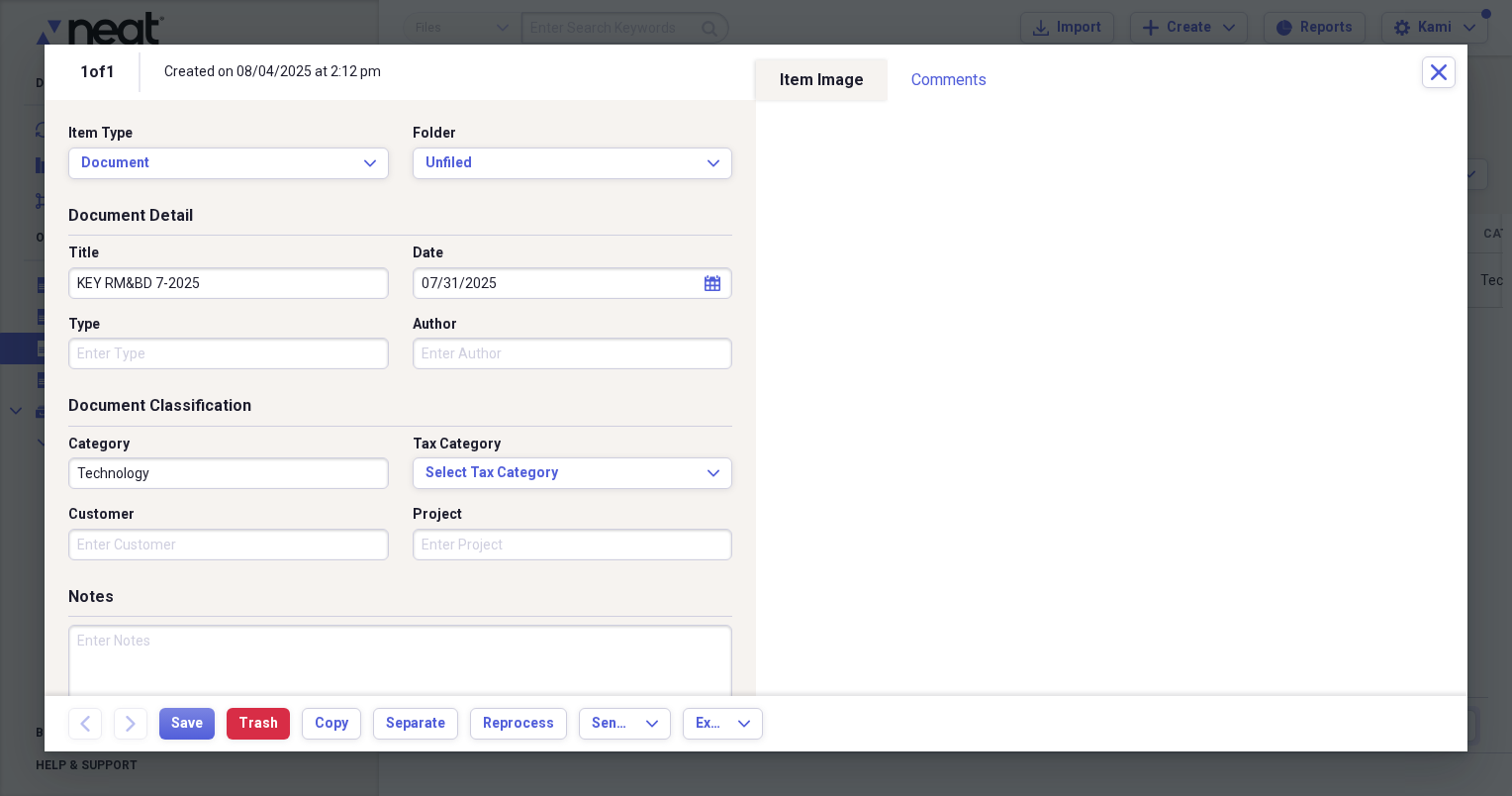 click on "Technology" at bounding box center (229, 473) 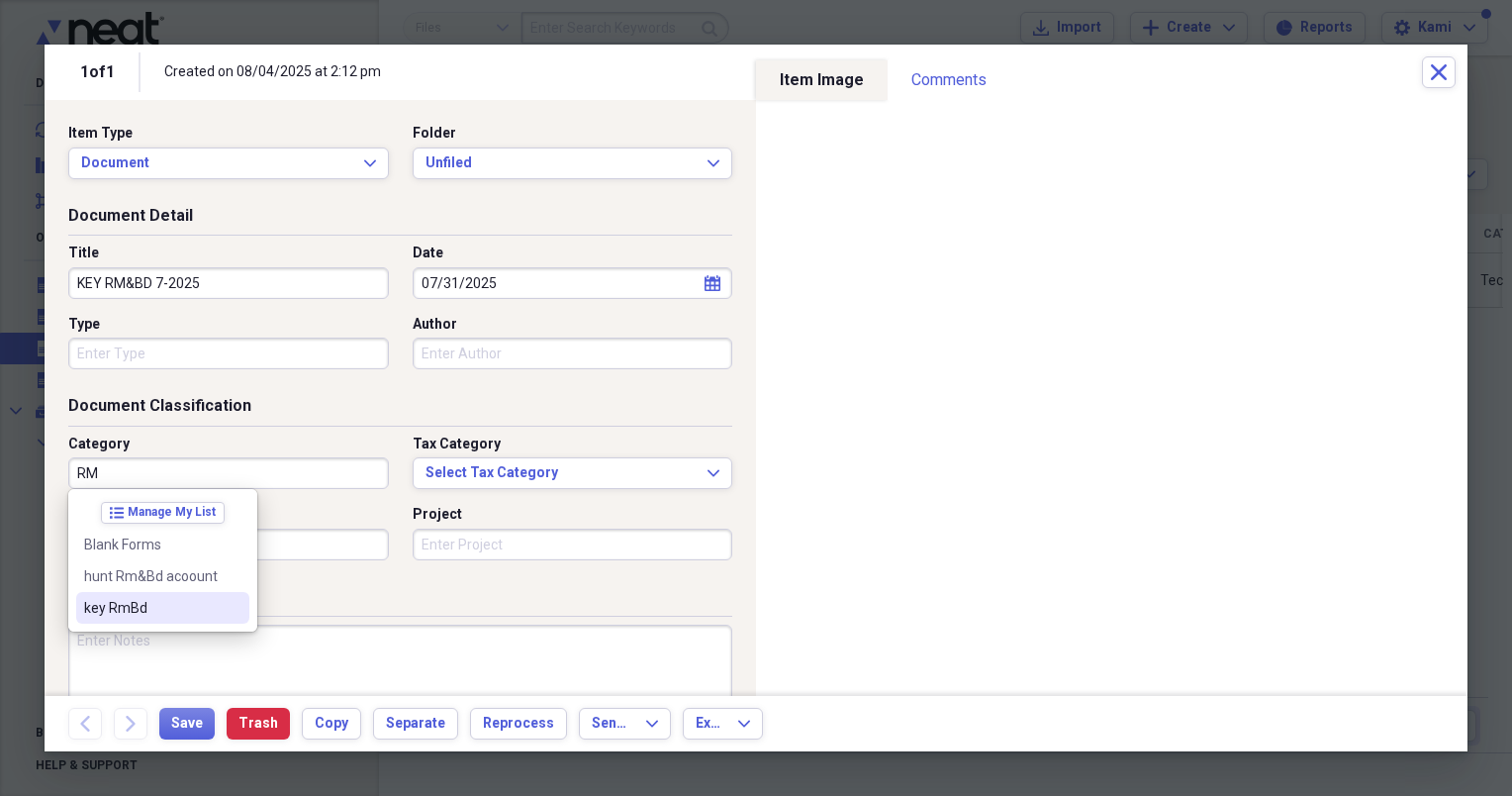 click on "key RmBd" at bounding box center [150, 608] 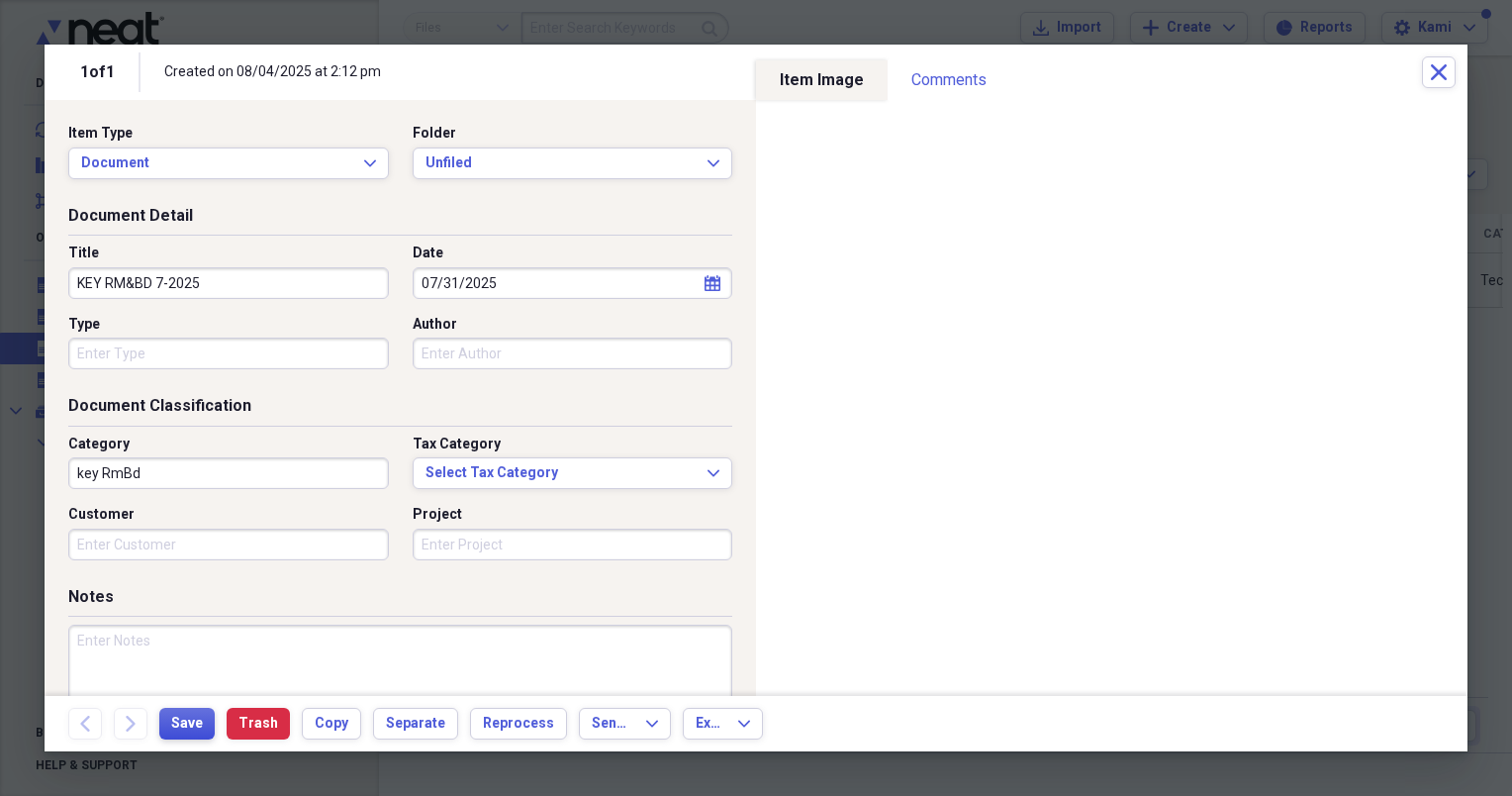 click on "Save" at bounding box center [187, 724] 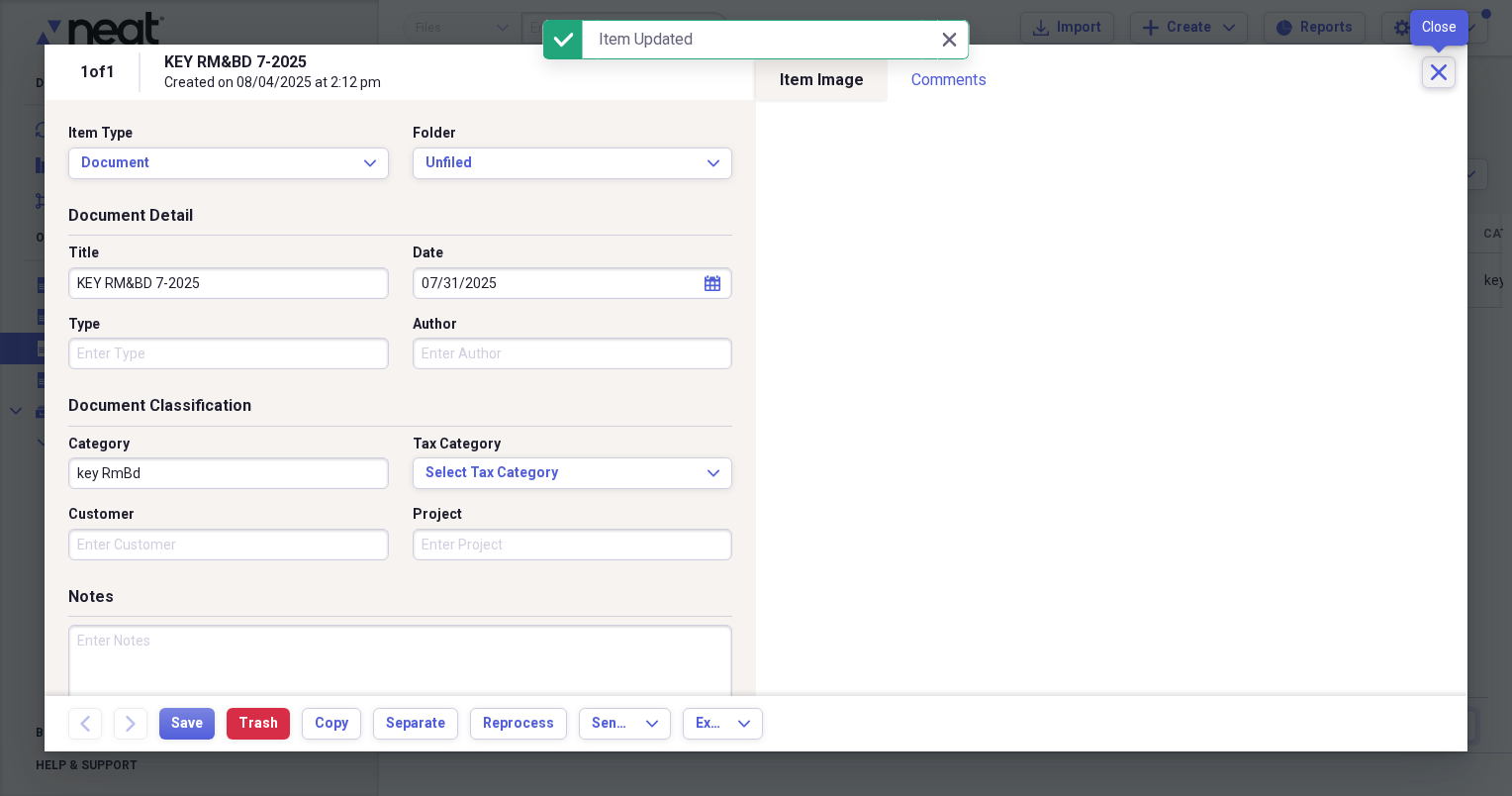 click on "Close" at bounding box center [1439, 72] 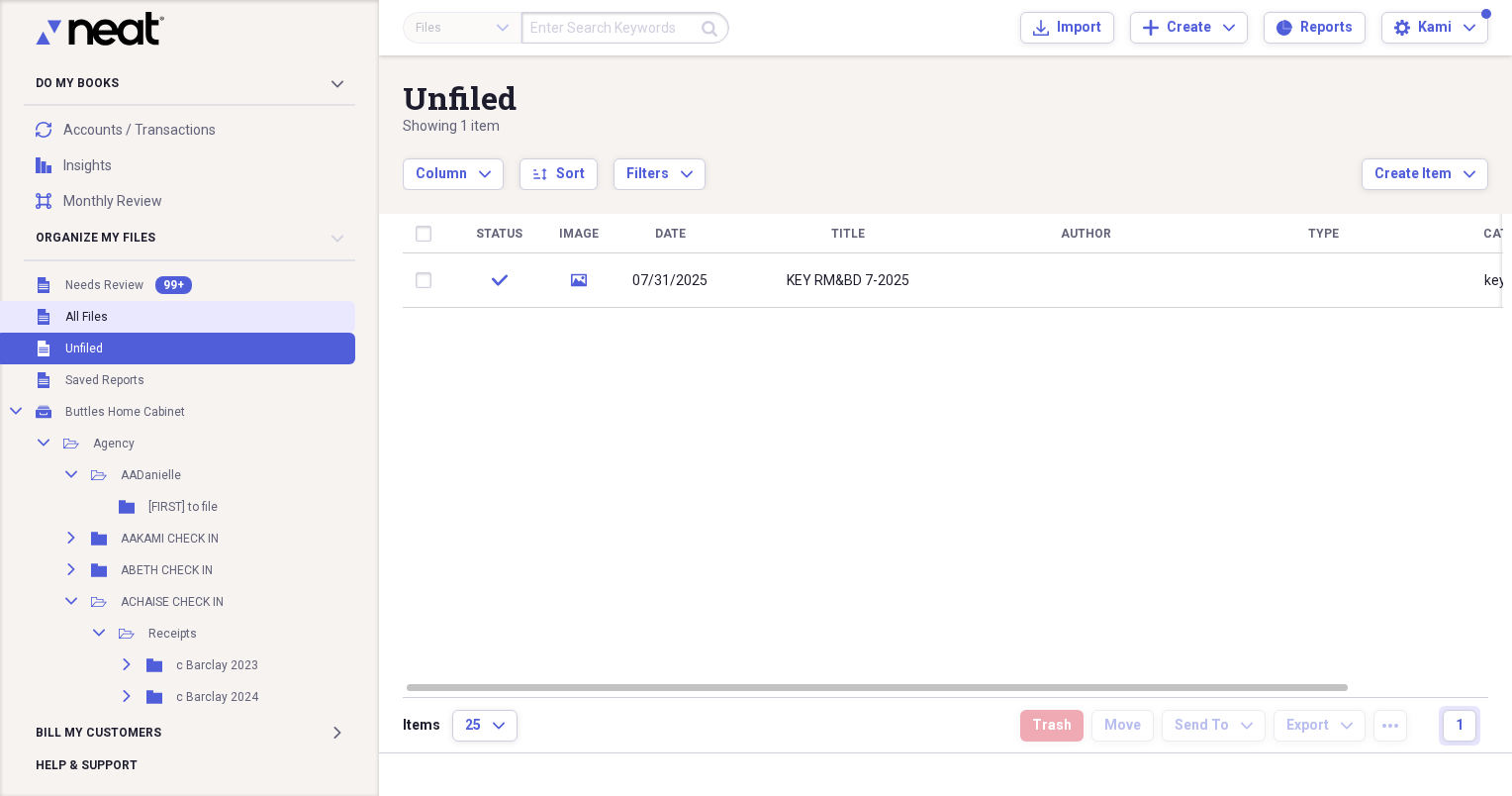 click on "Unfiled All Files" at bounding box center (175, 317) 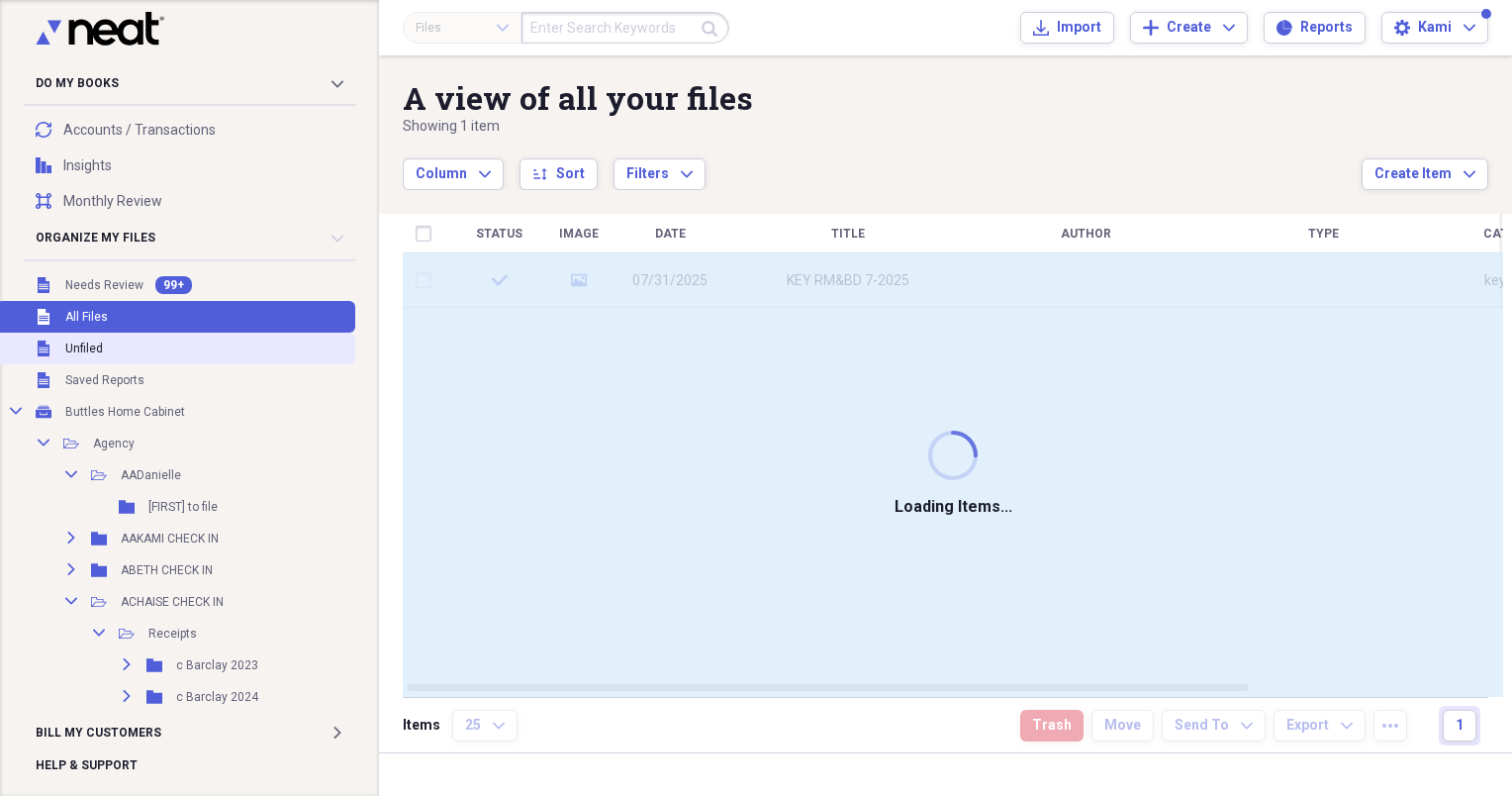 click on "Unfiled Unfiled" at bounding box center [175, 348] 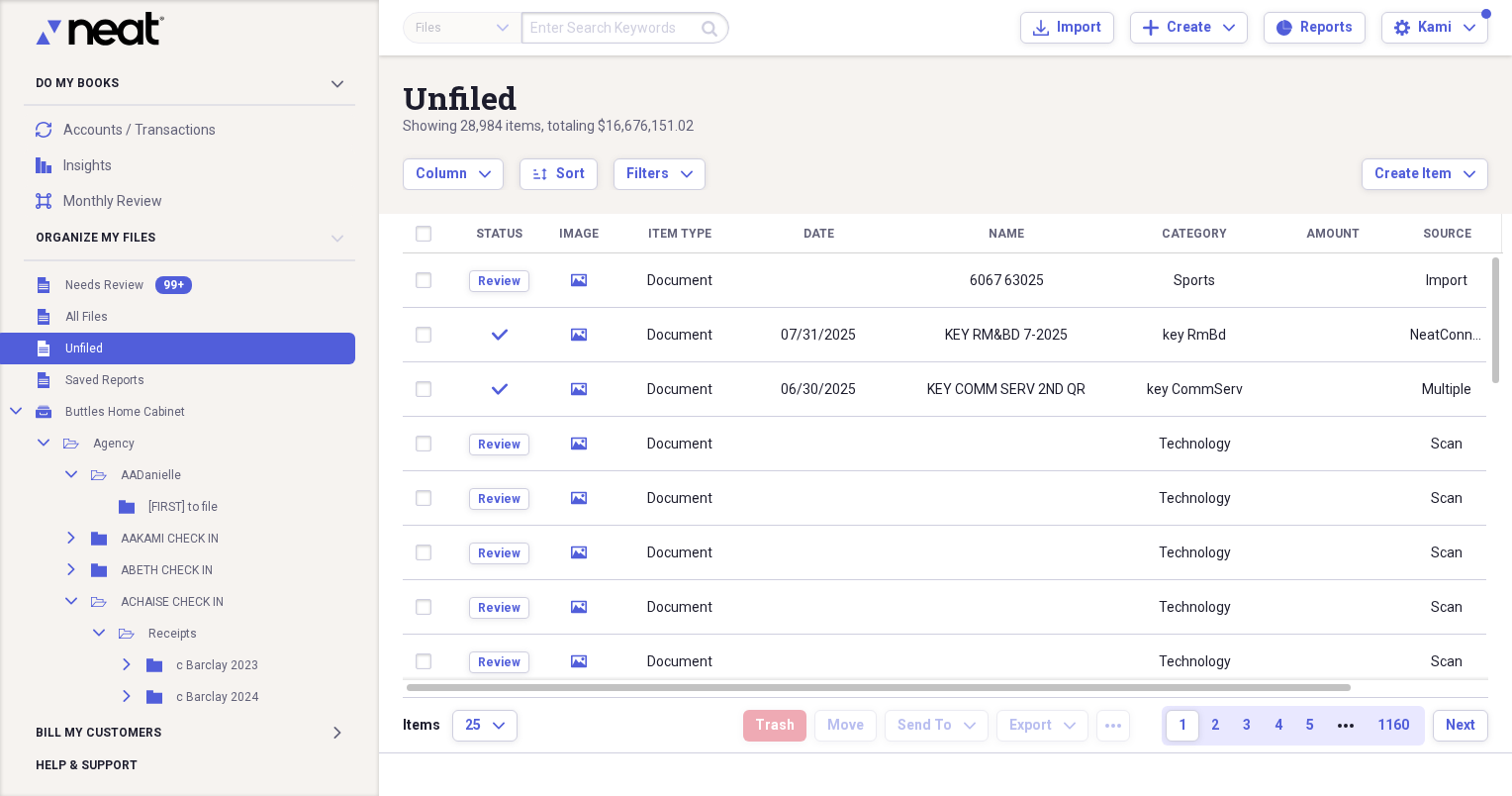 click on "Unfiled Unfiled" at bounding box center [175, 348] 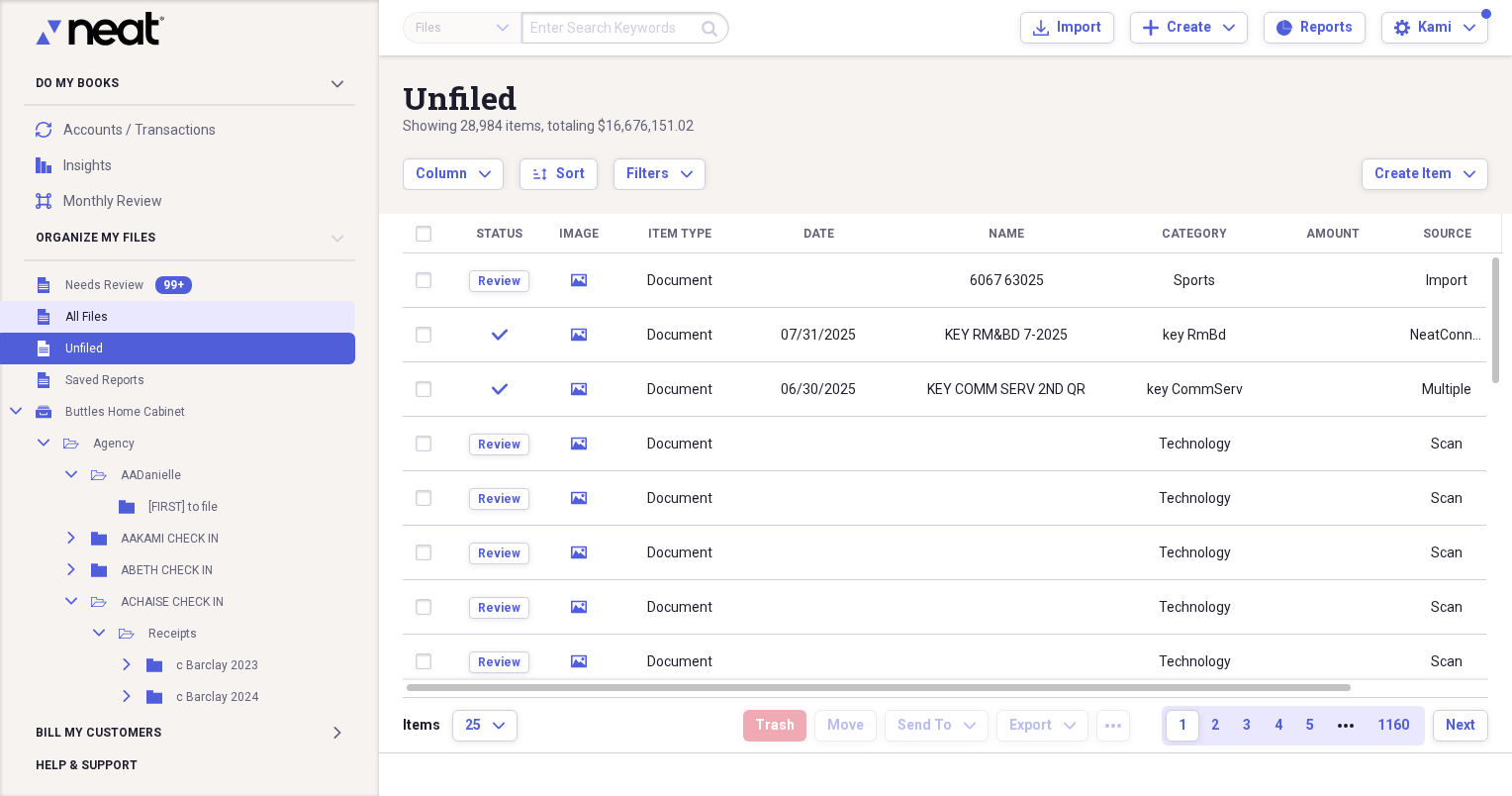click on "Unfiled All Files" at bounding box center (175, 317) 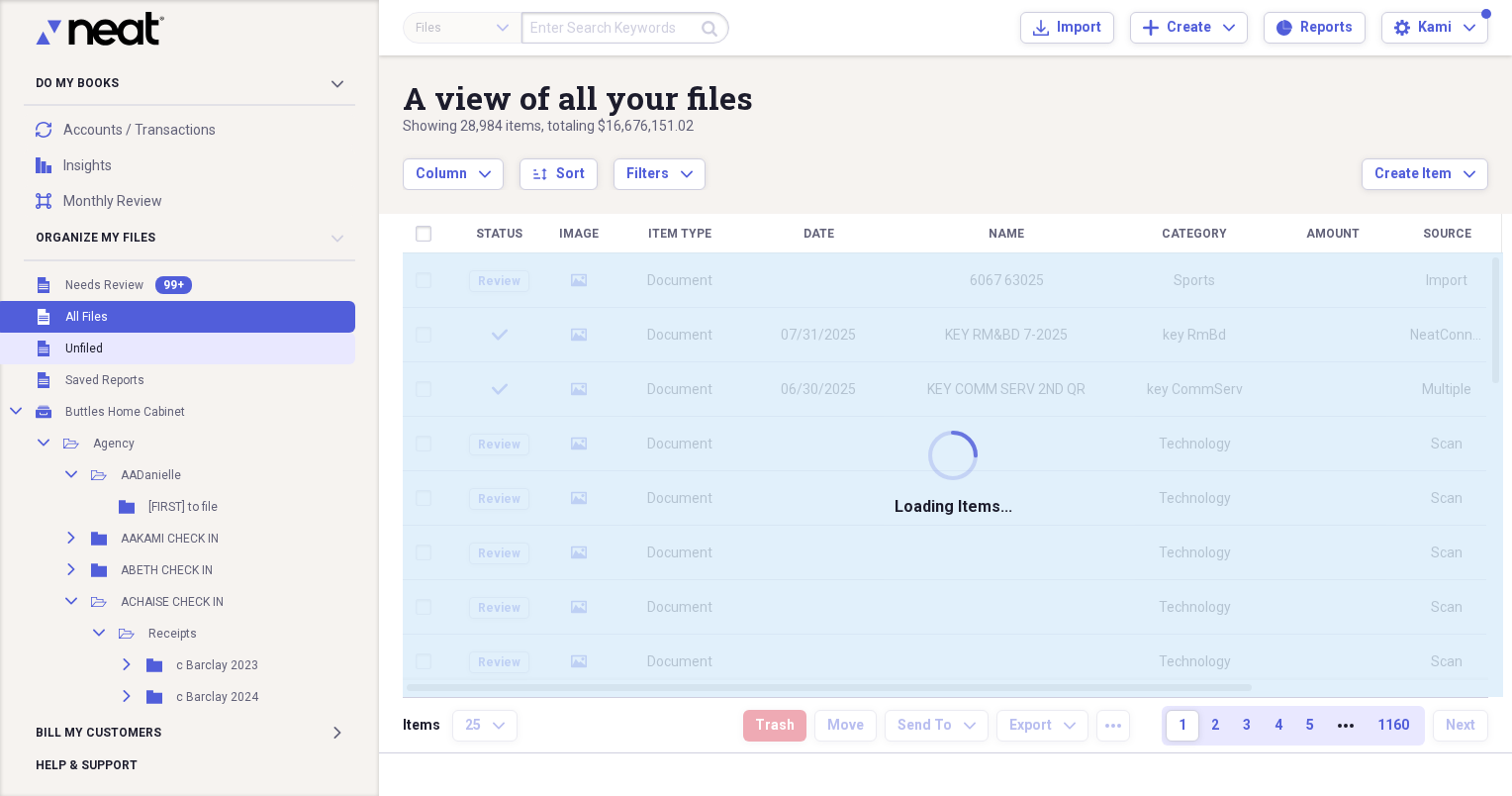 click on "Unfiled Unfiled" at bounding box center (175, 348) 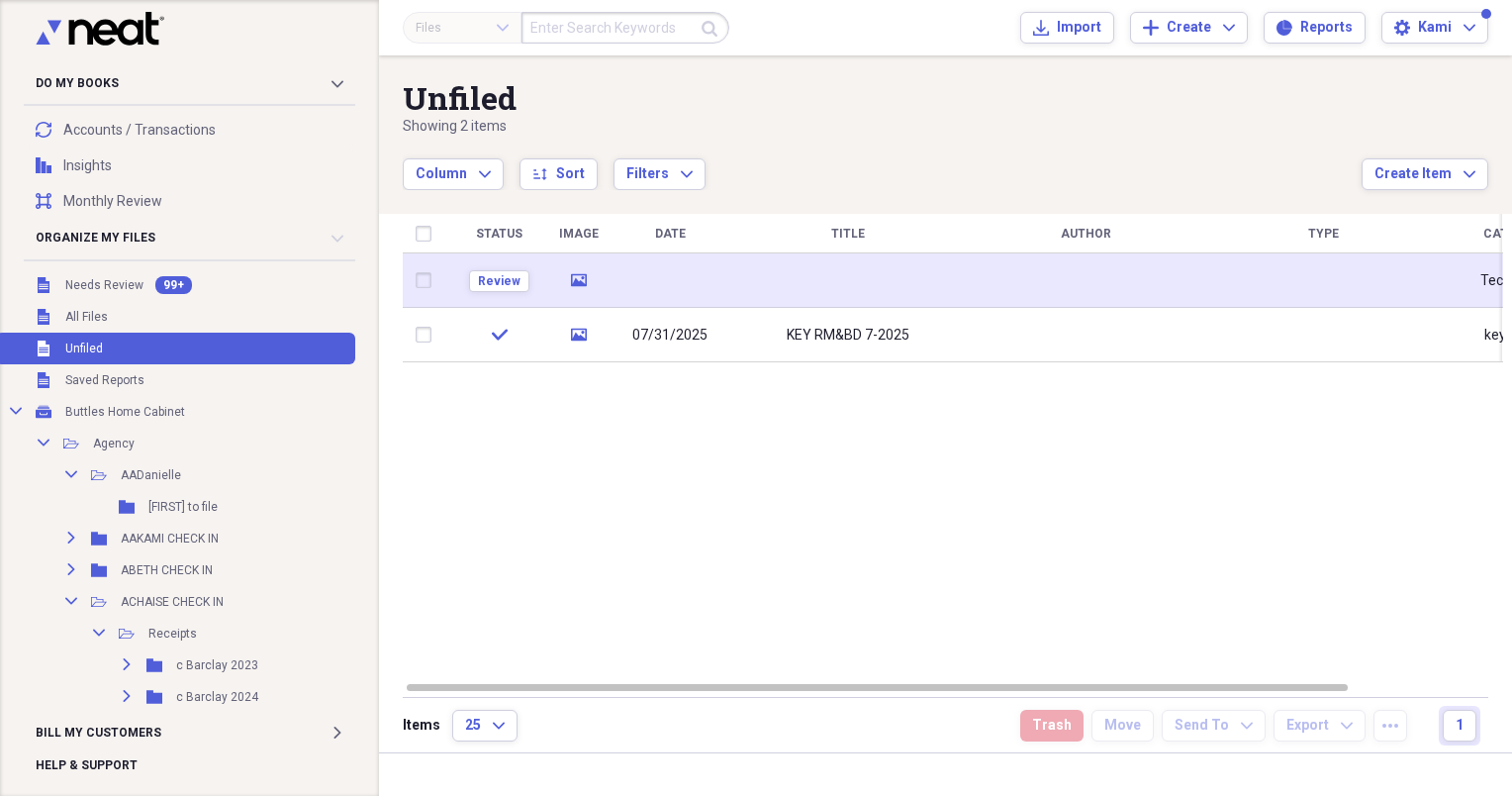click at bounding box center (670, 280) 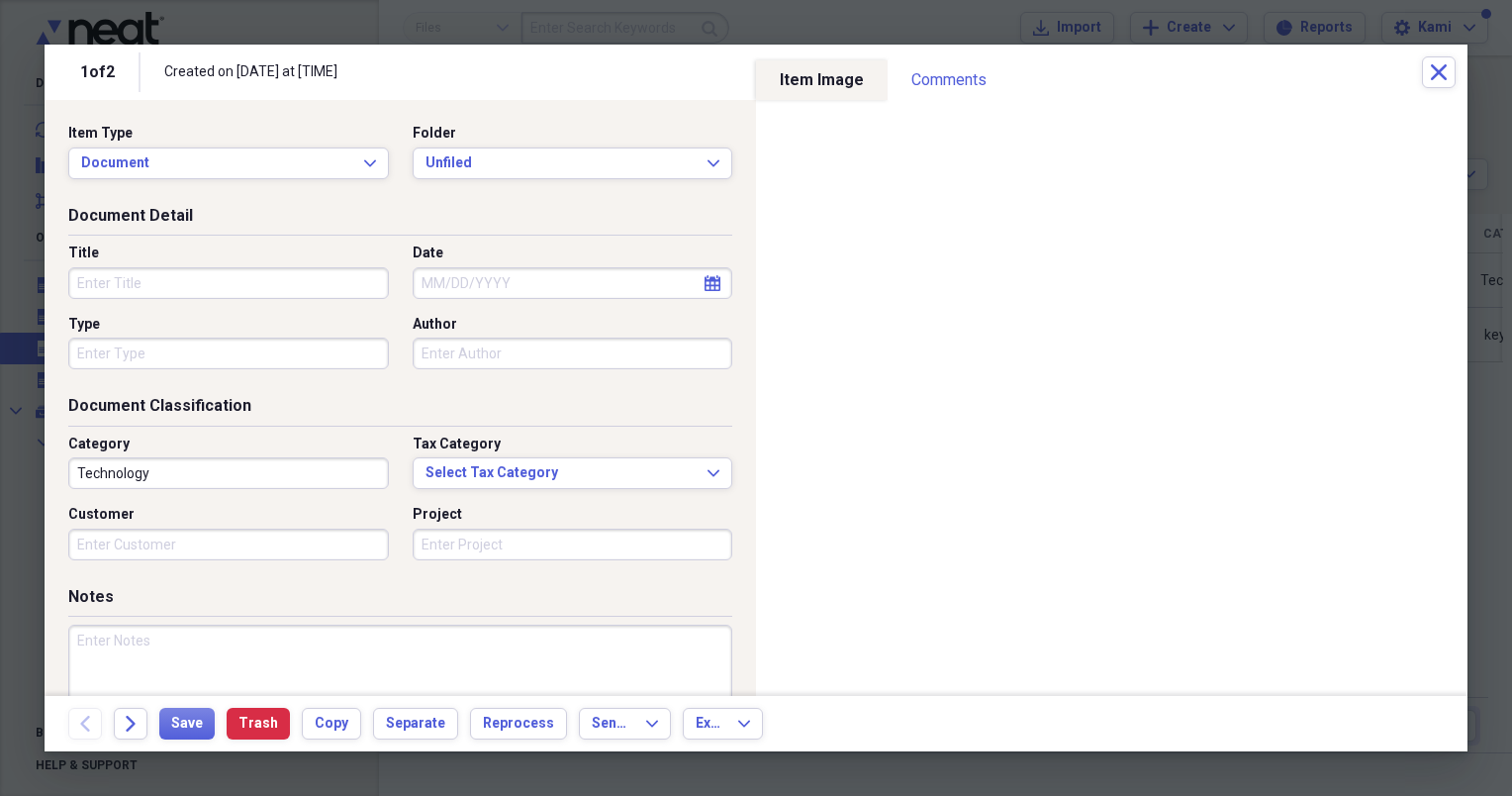 click on "Title" at bounding box center (229, 283) 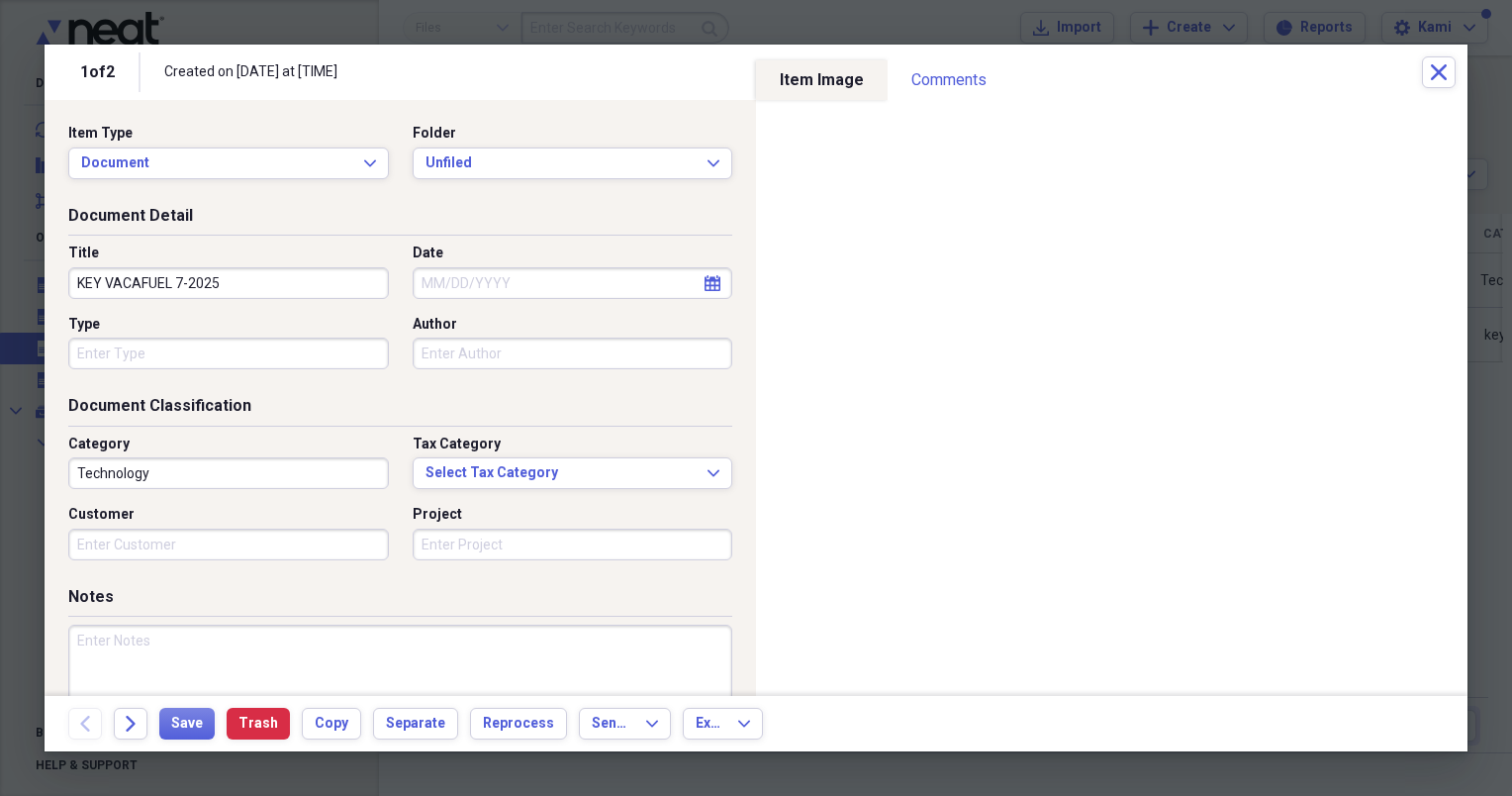 type on "KEY VACAFUEL 7-2025" 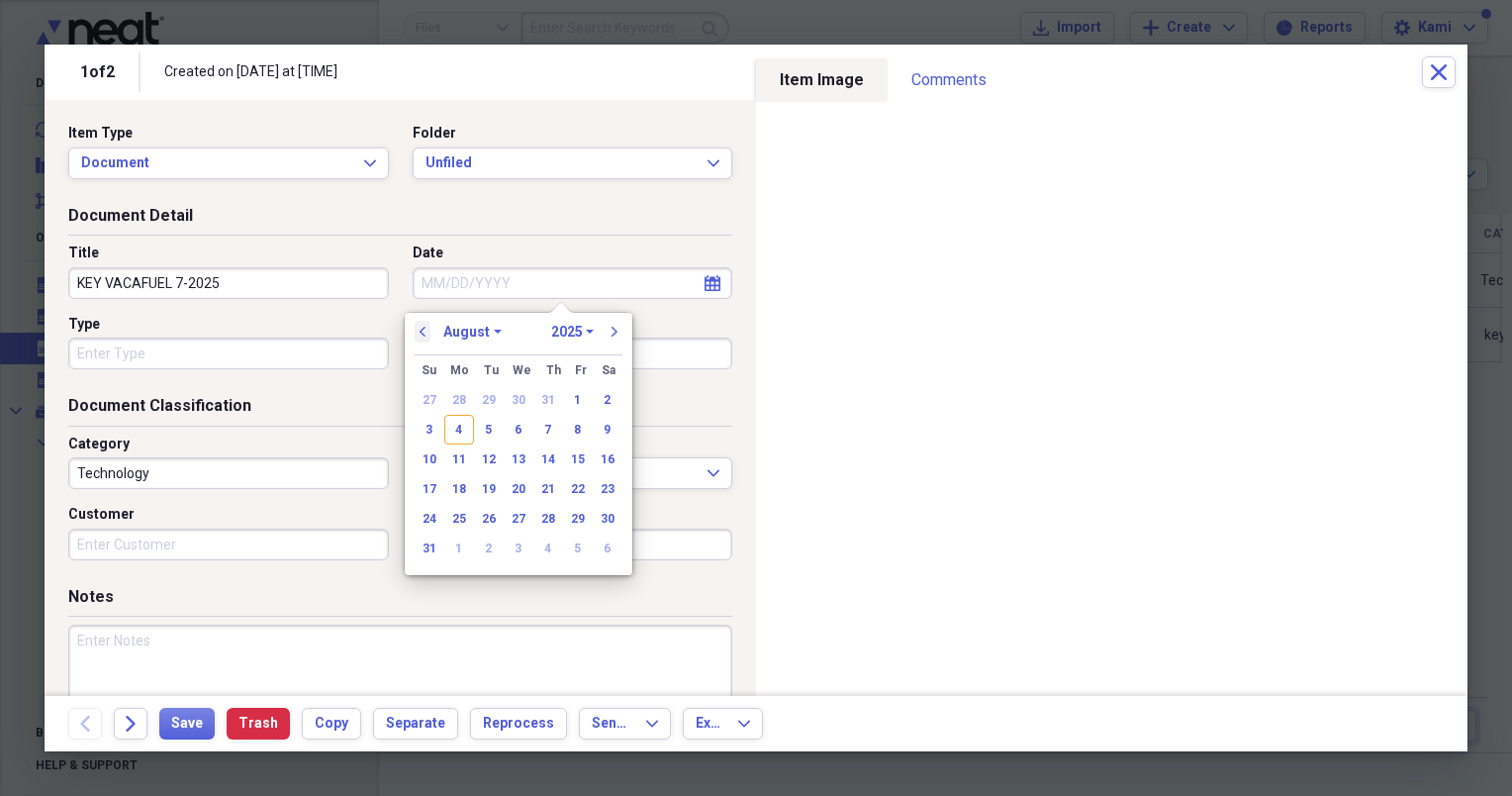 click on "previous" at bounding box center [423, 332] 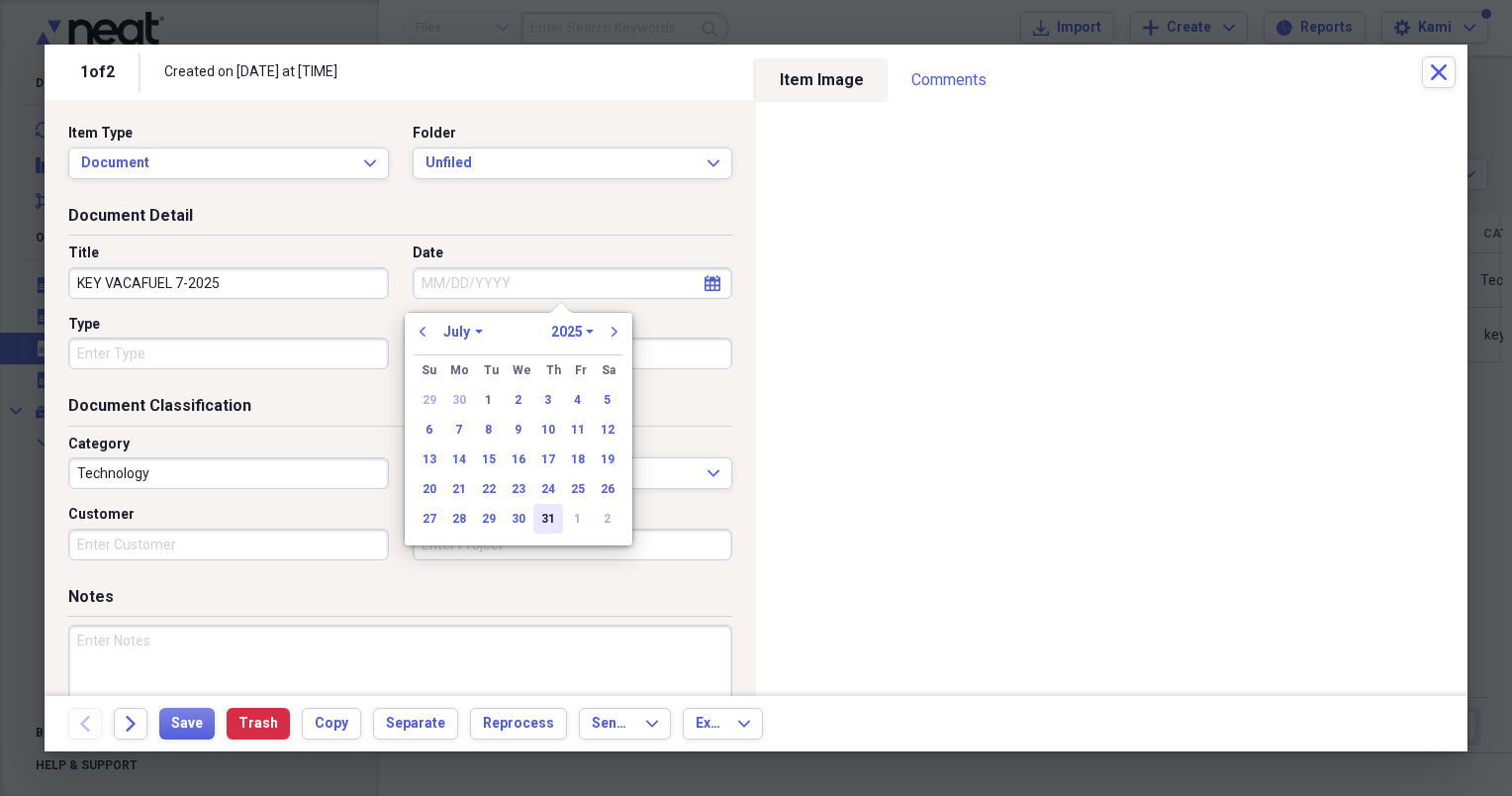 click on "31" at bounding box center [548, 519] 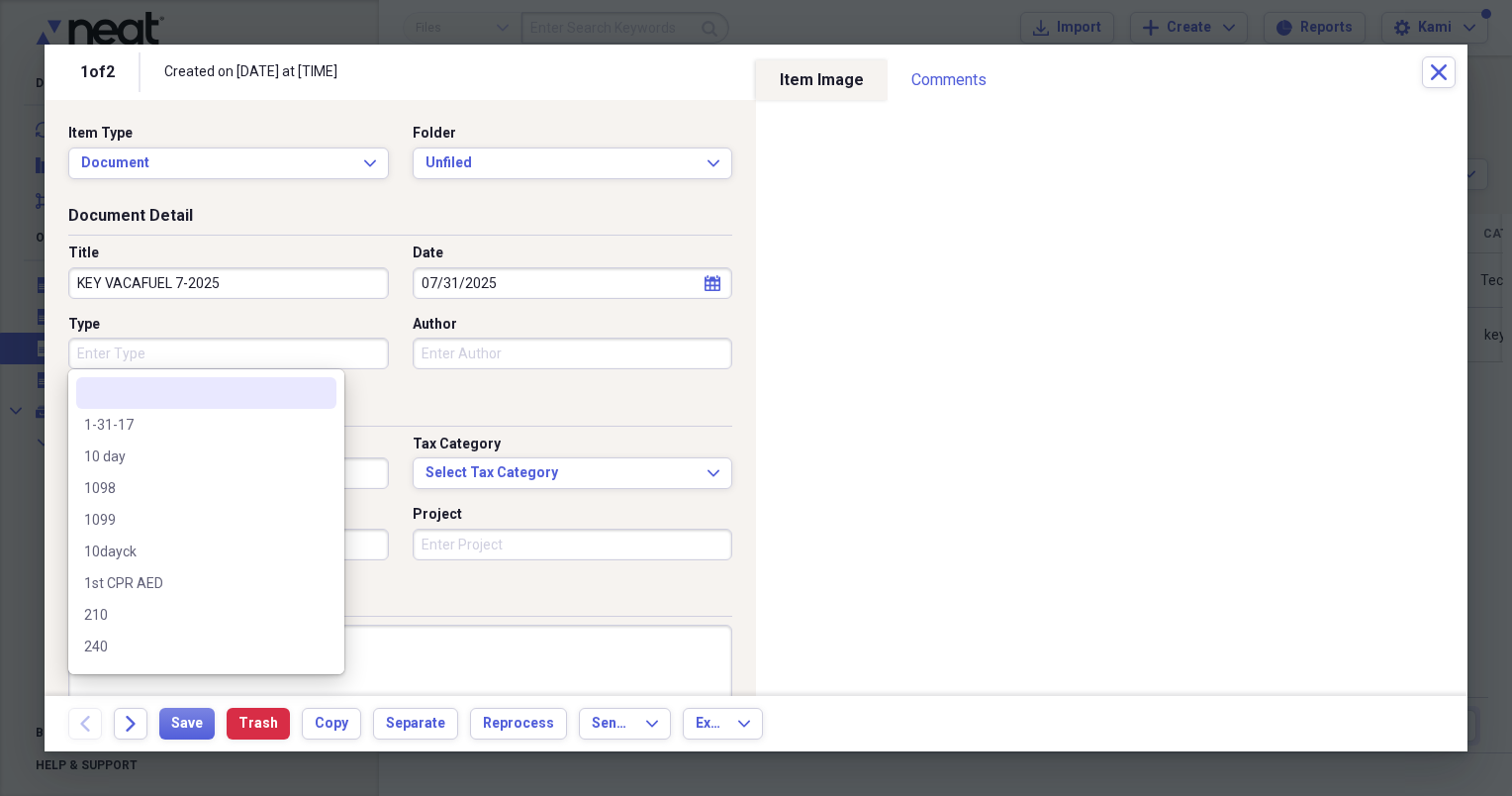 click on "Type" at bounding box center (229, 353) 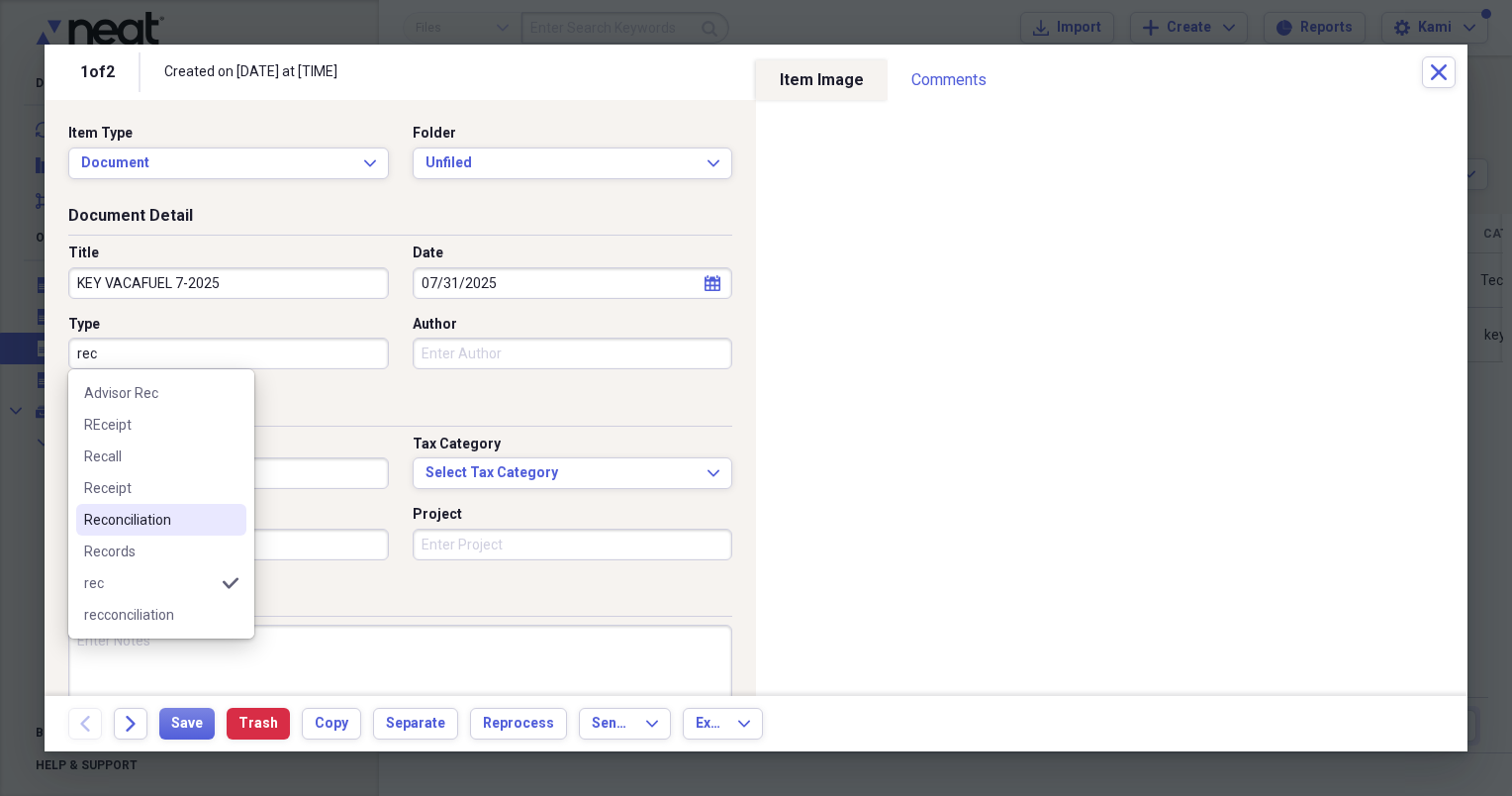 click on "Reconciliation" at bounding box center [161, 520] 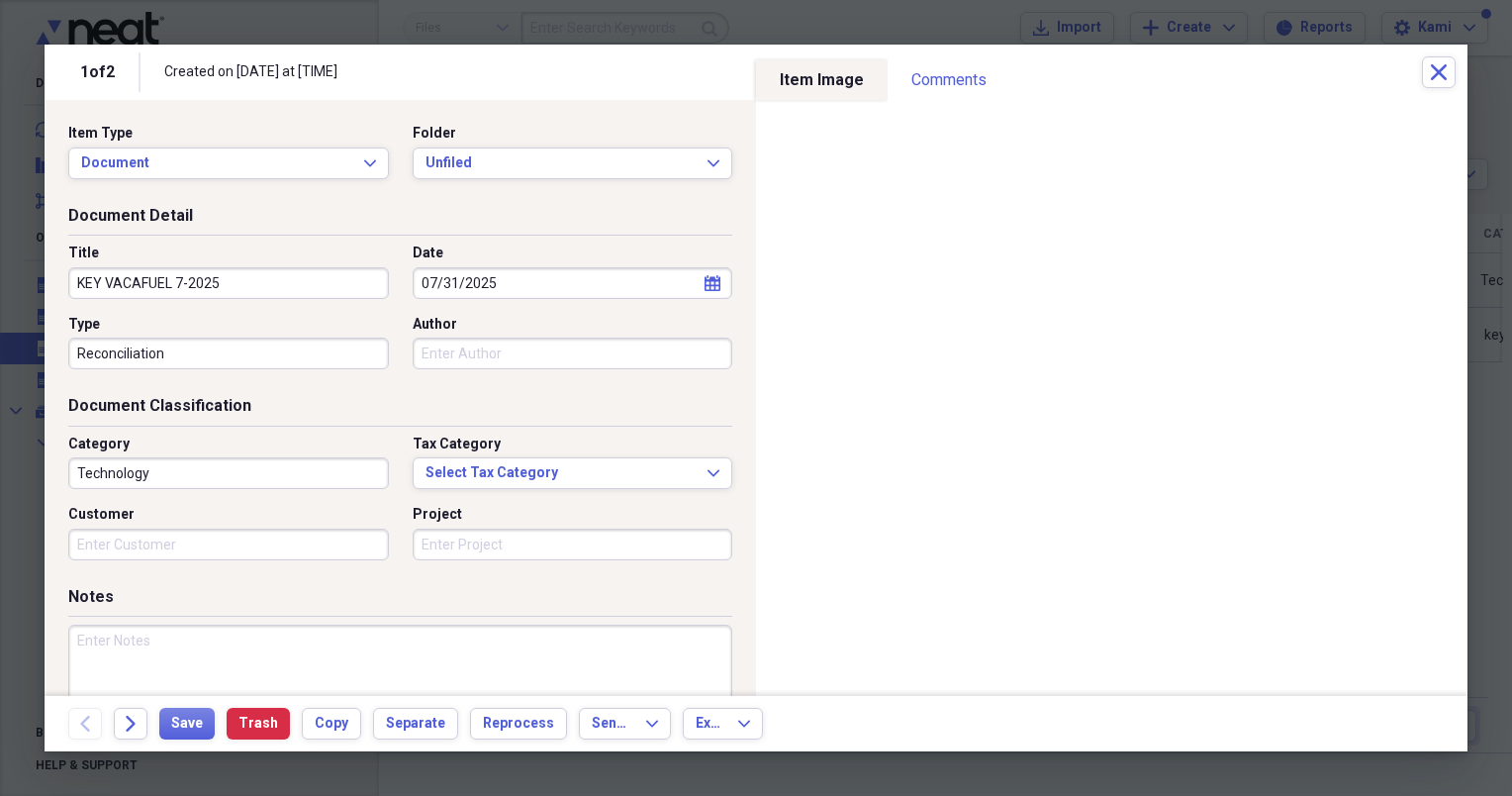 click on "Technology" at bounding box center (229, 473) 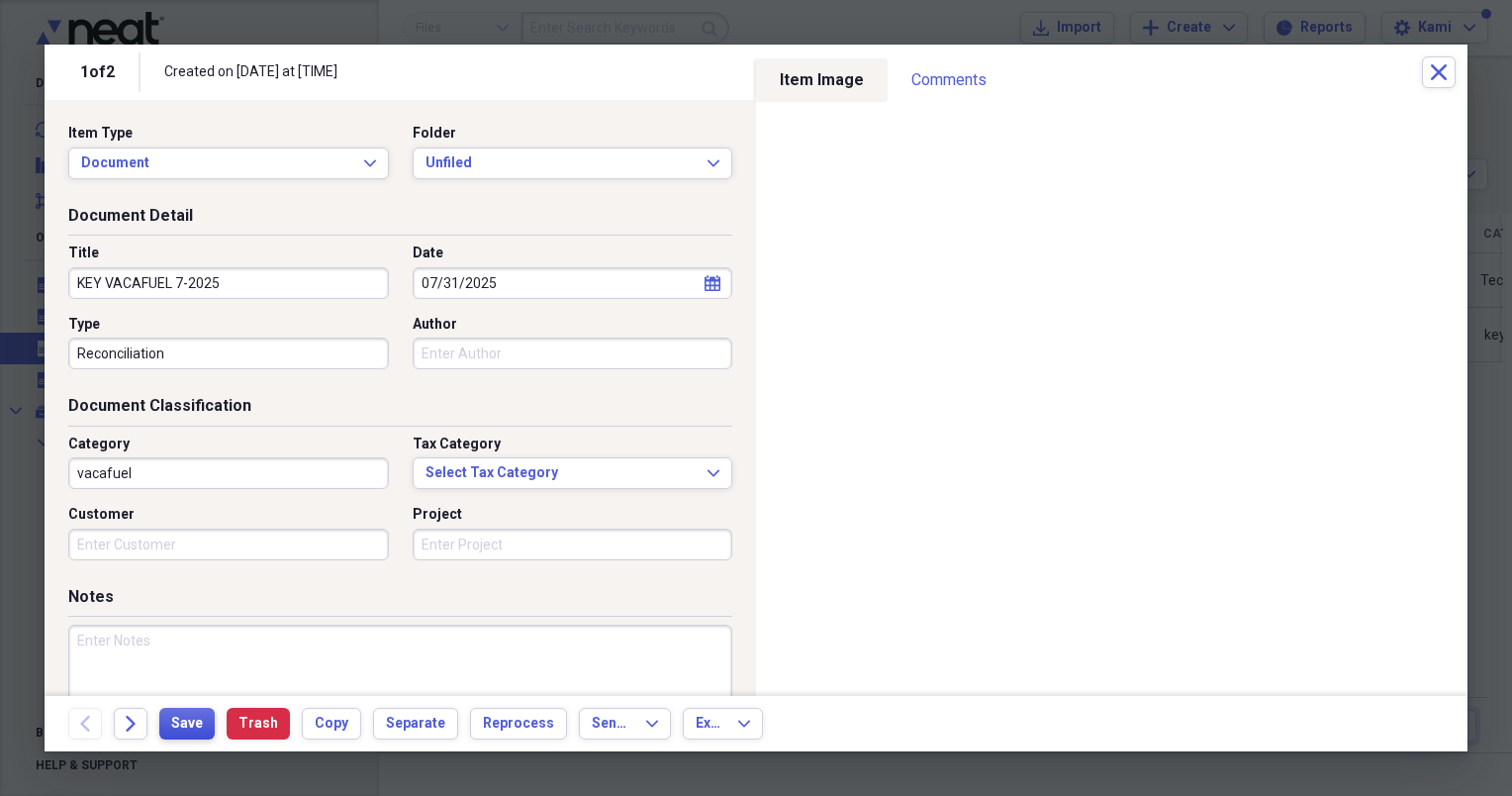 type on "vacafuel" 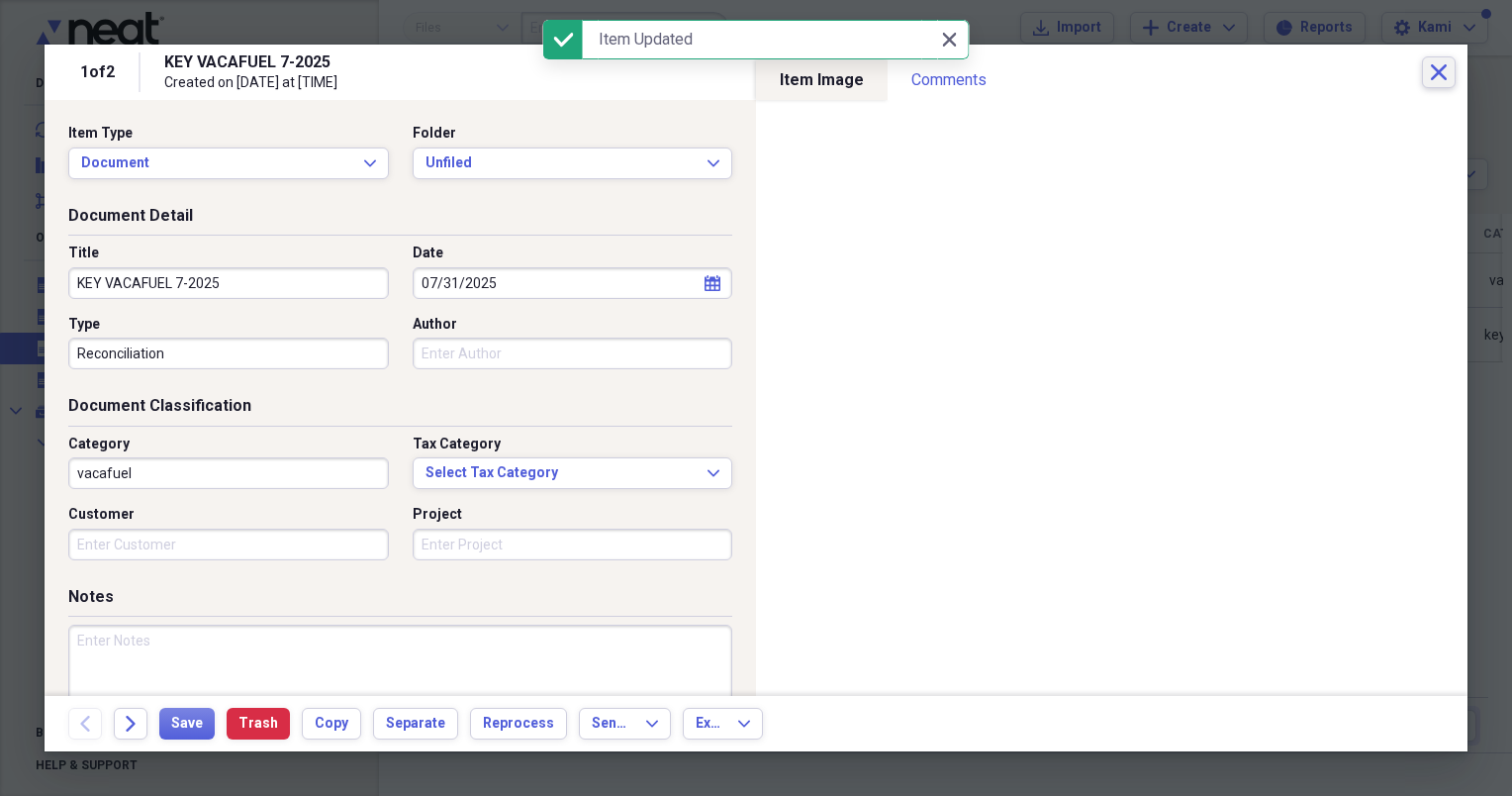 click 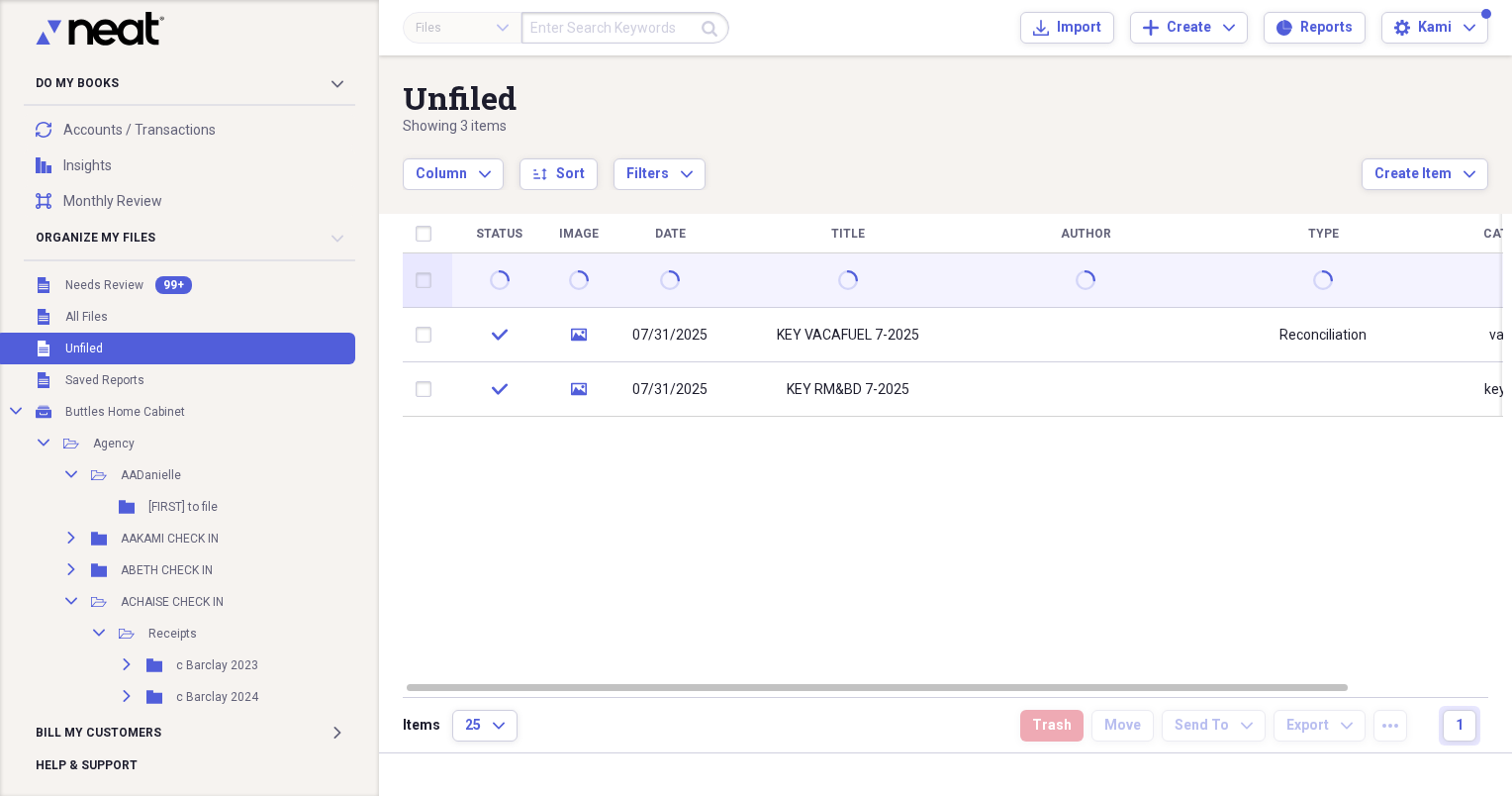 click at bounding box center (848, 280) 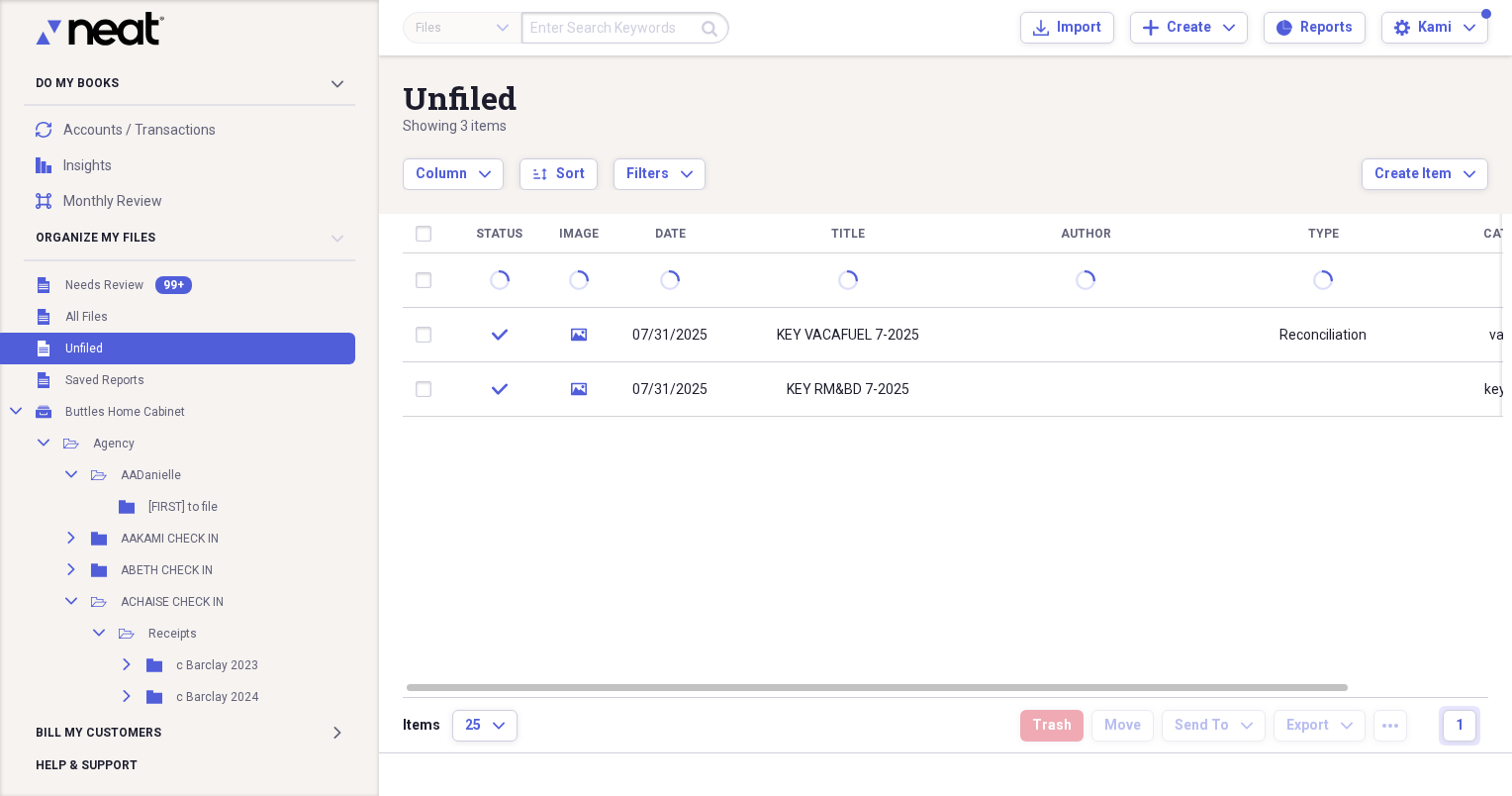 click on "Status Image Date Title Author Type Category Source check media 07/31/2025 KEY VACAFUEL 7-2025 Reconciliation vacafuel NeatConnect check media 07/31/2025 KEY RM&BD 7-2025 key RmBd NeatConnect" at bounding box center (953, 447) 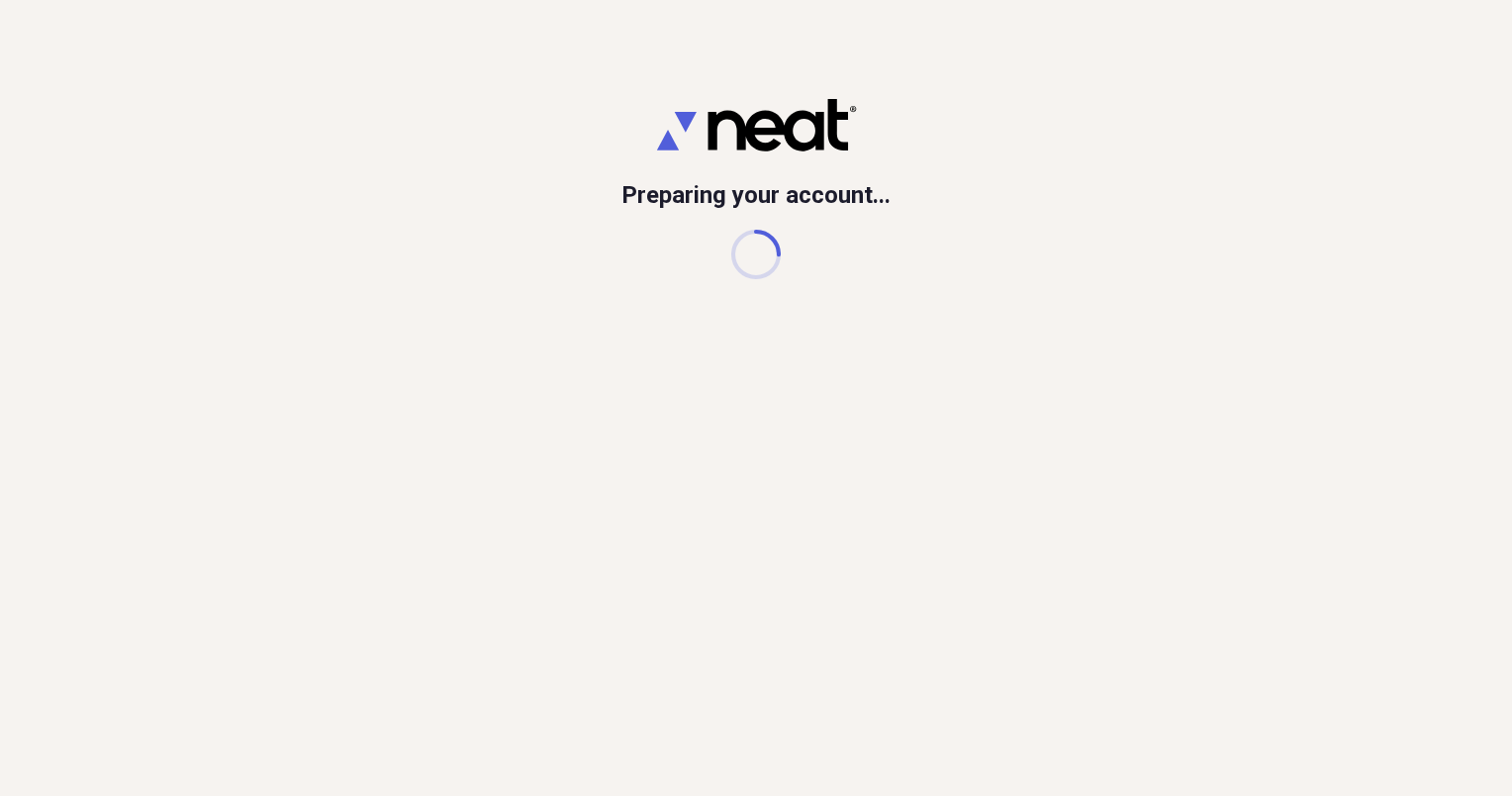 scroll, scrollTop: 0, scrollLeft: 0, axis: both 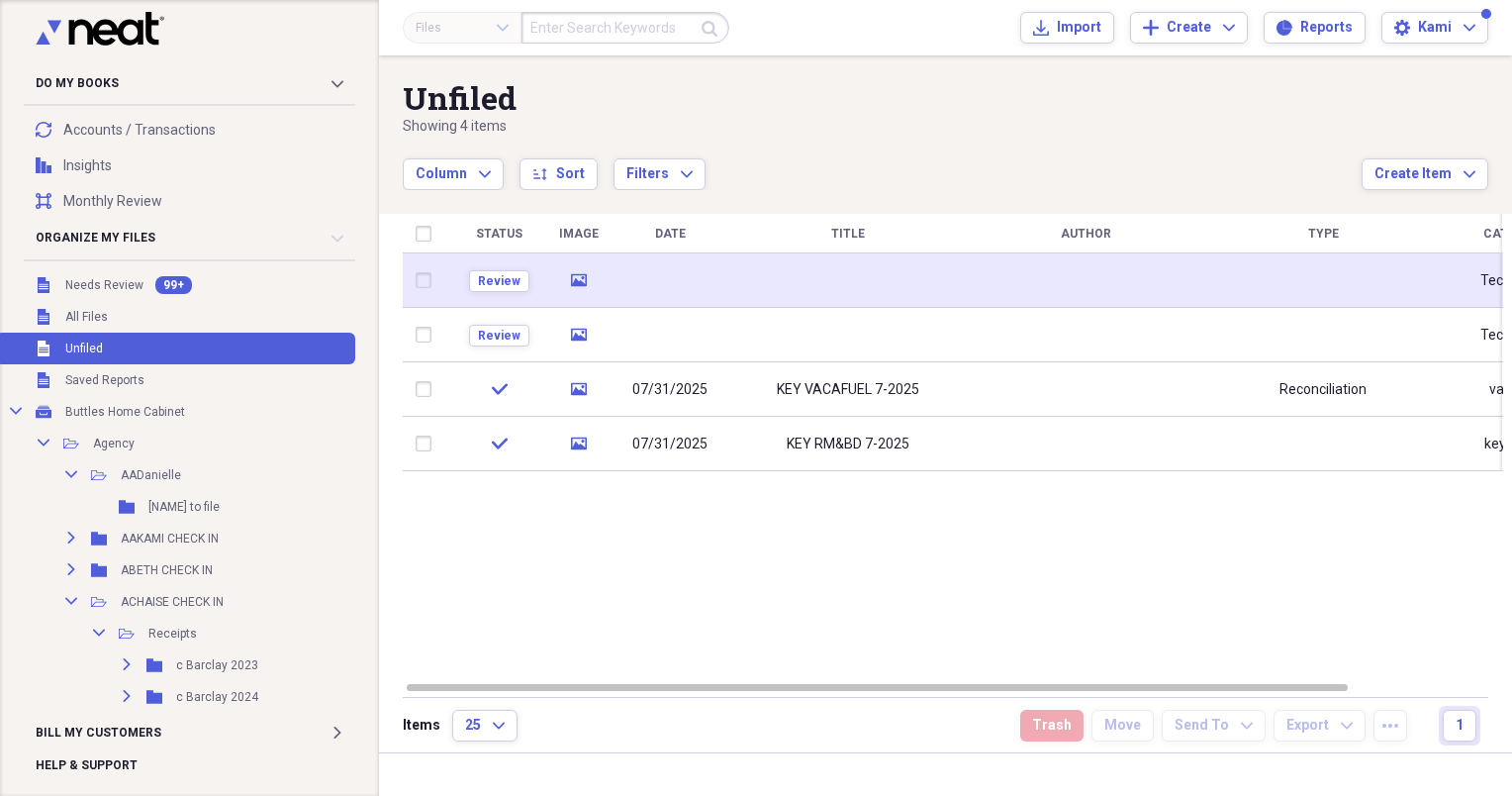 click at bounding box center (670, 280) 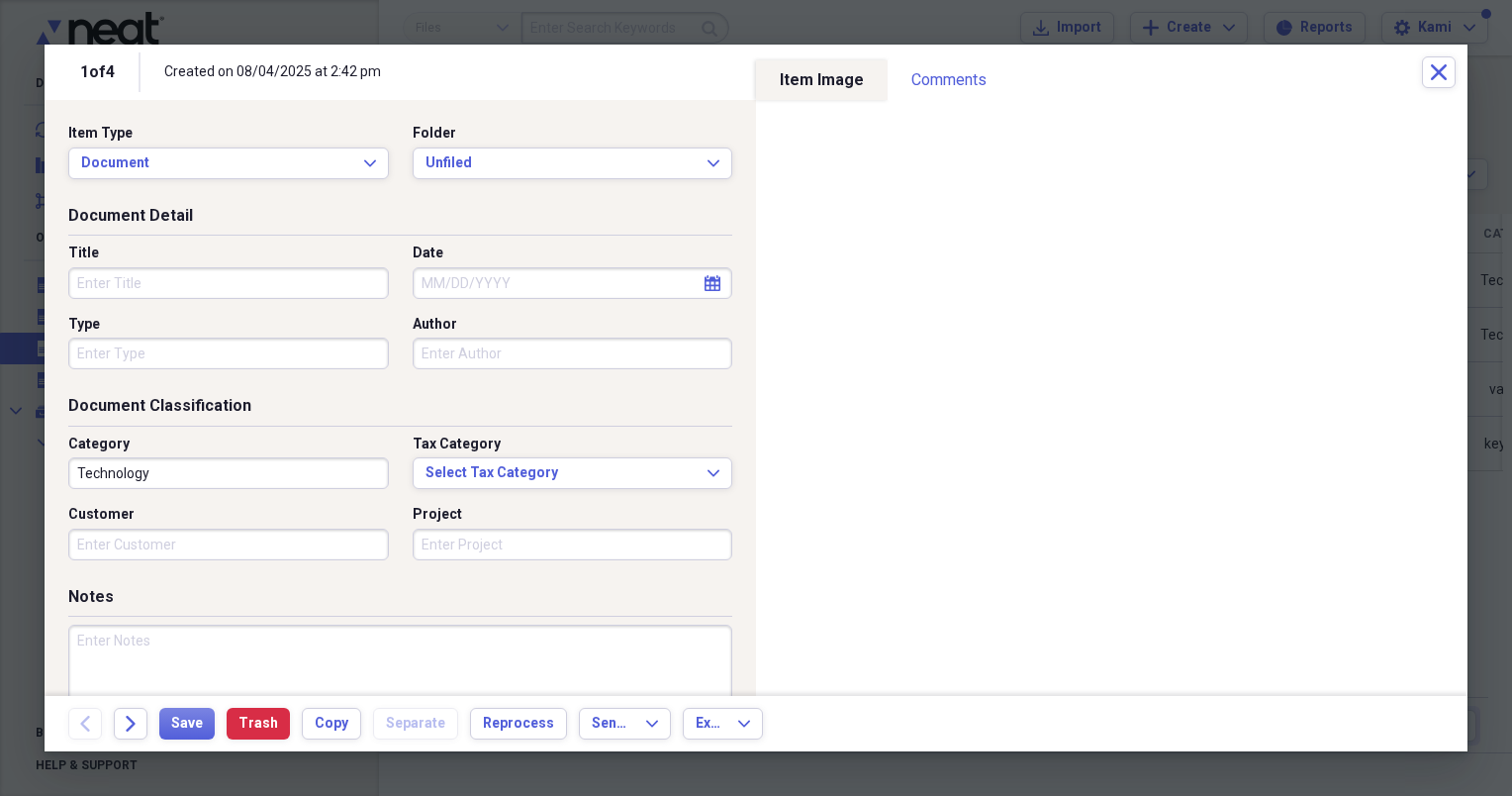 click on "Title" at bounding box center (229, 283) 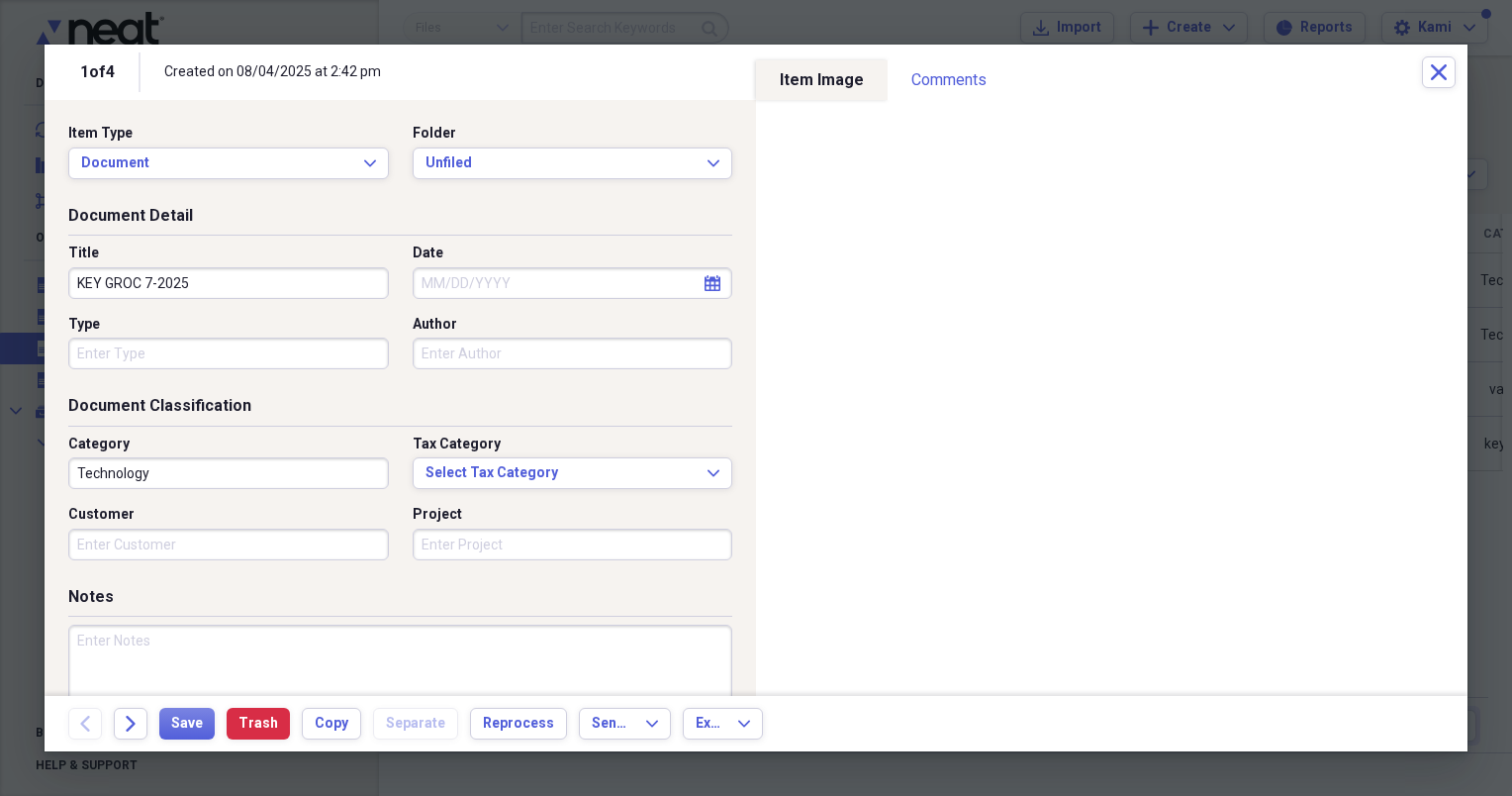 type on "KEY GROC 7-2025" 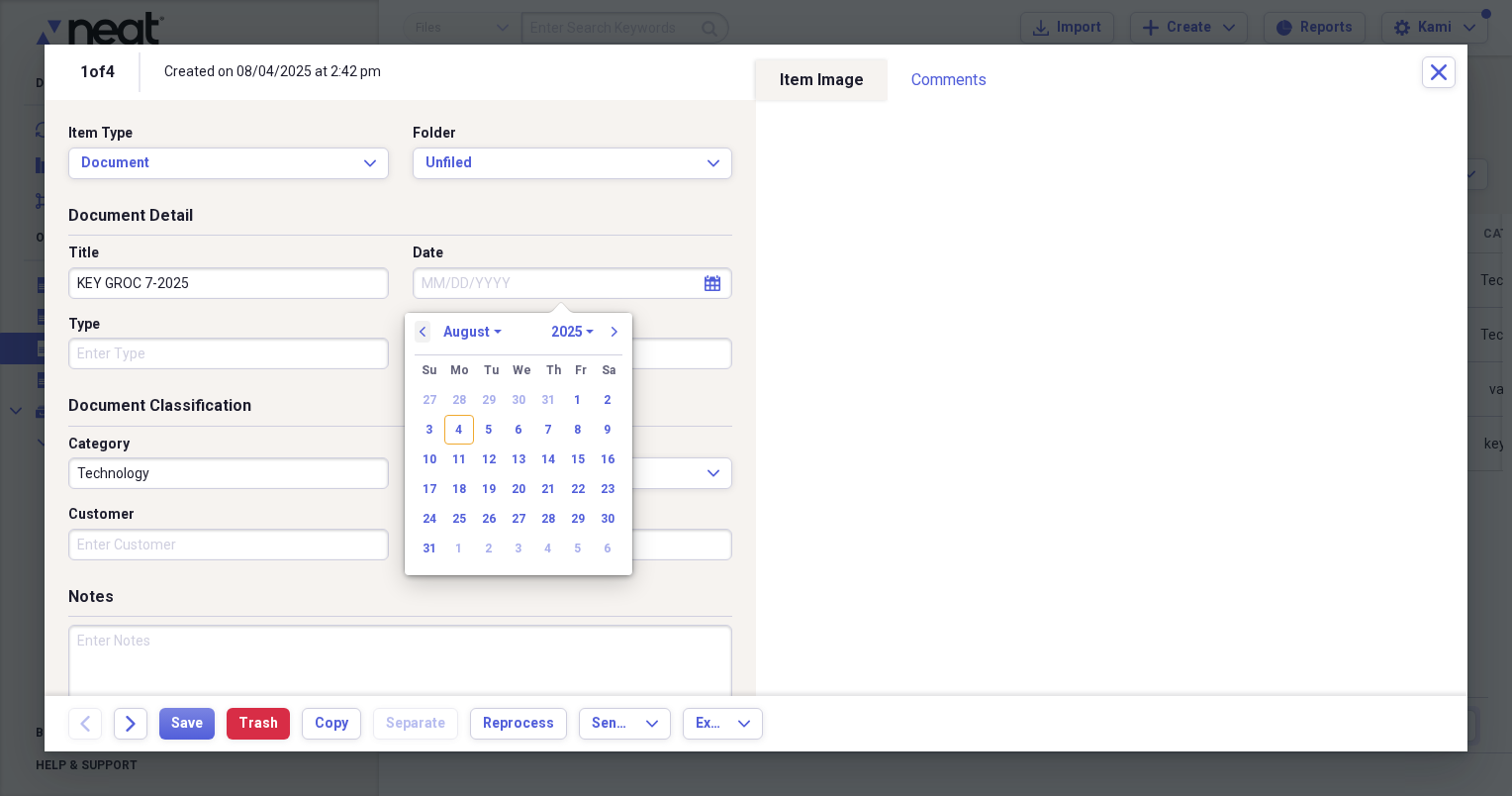 click on "previous" at bounding box center [423, 332] 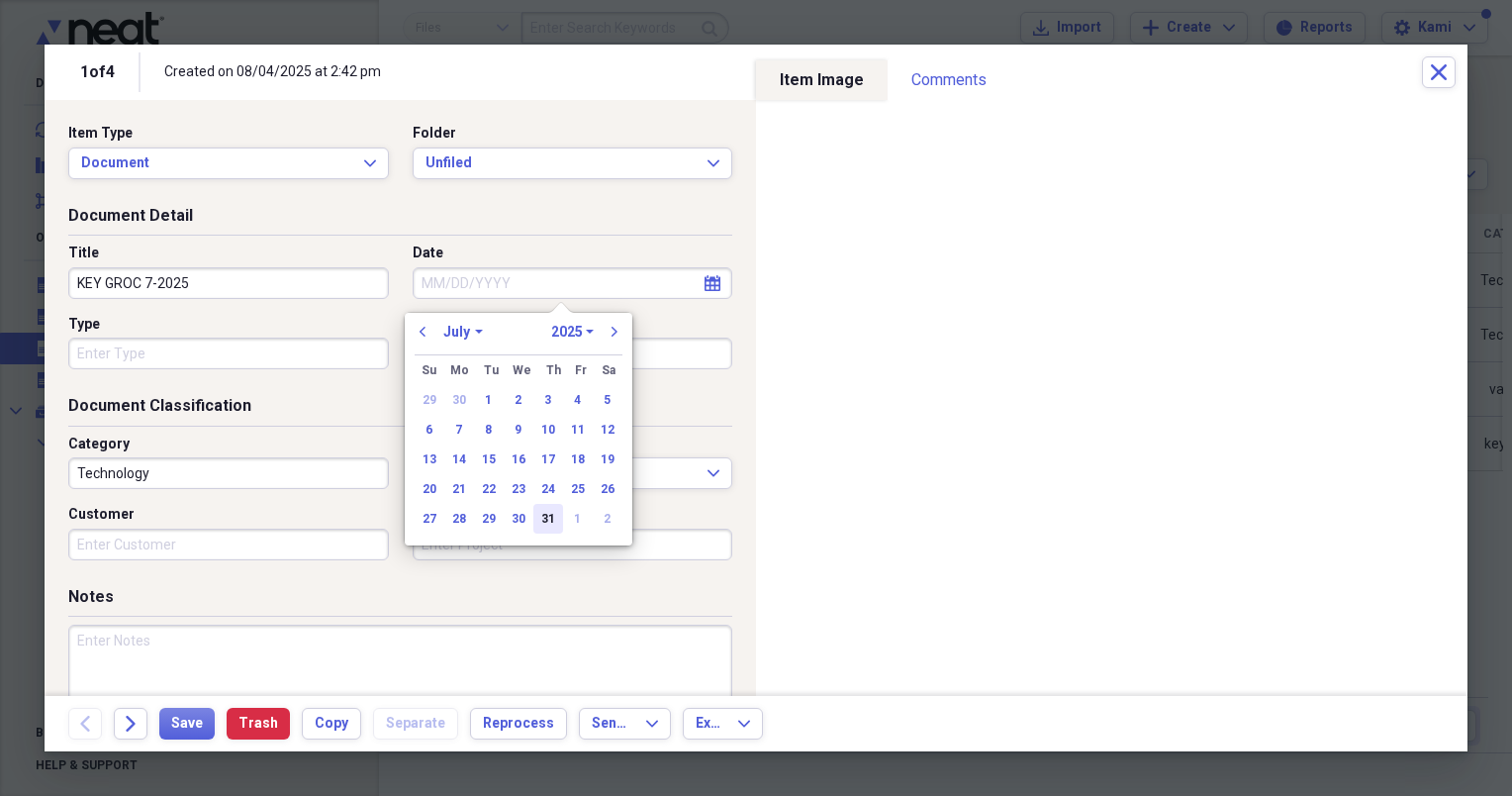 click on "31" at bounding box center (548, 519) 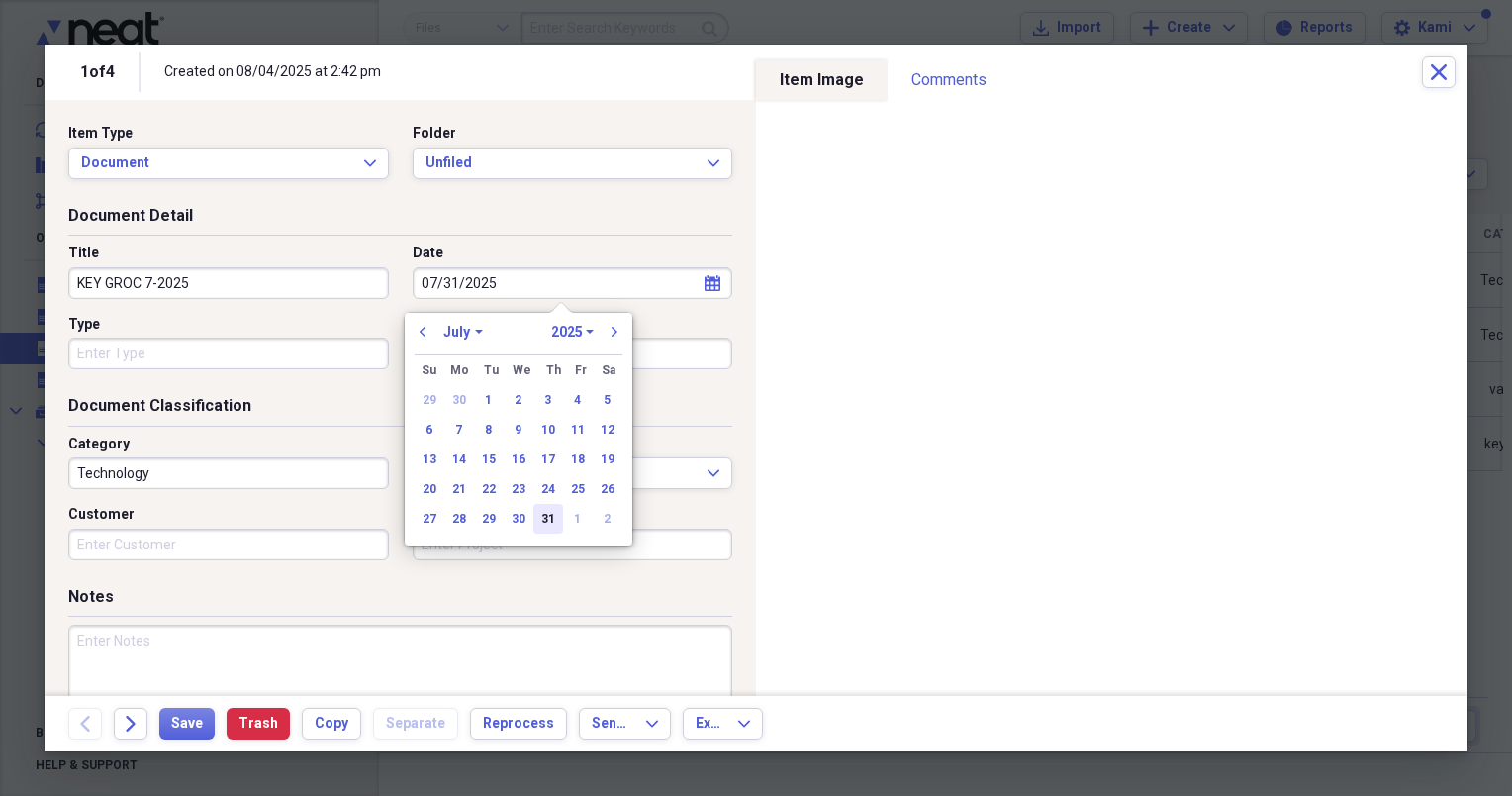 type on "07/31/2025" 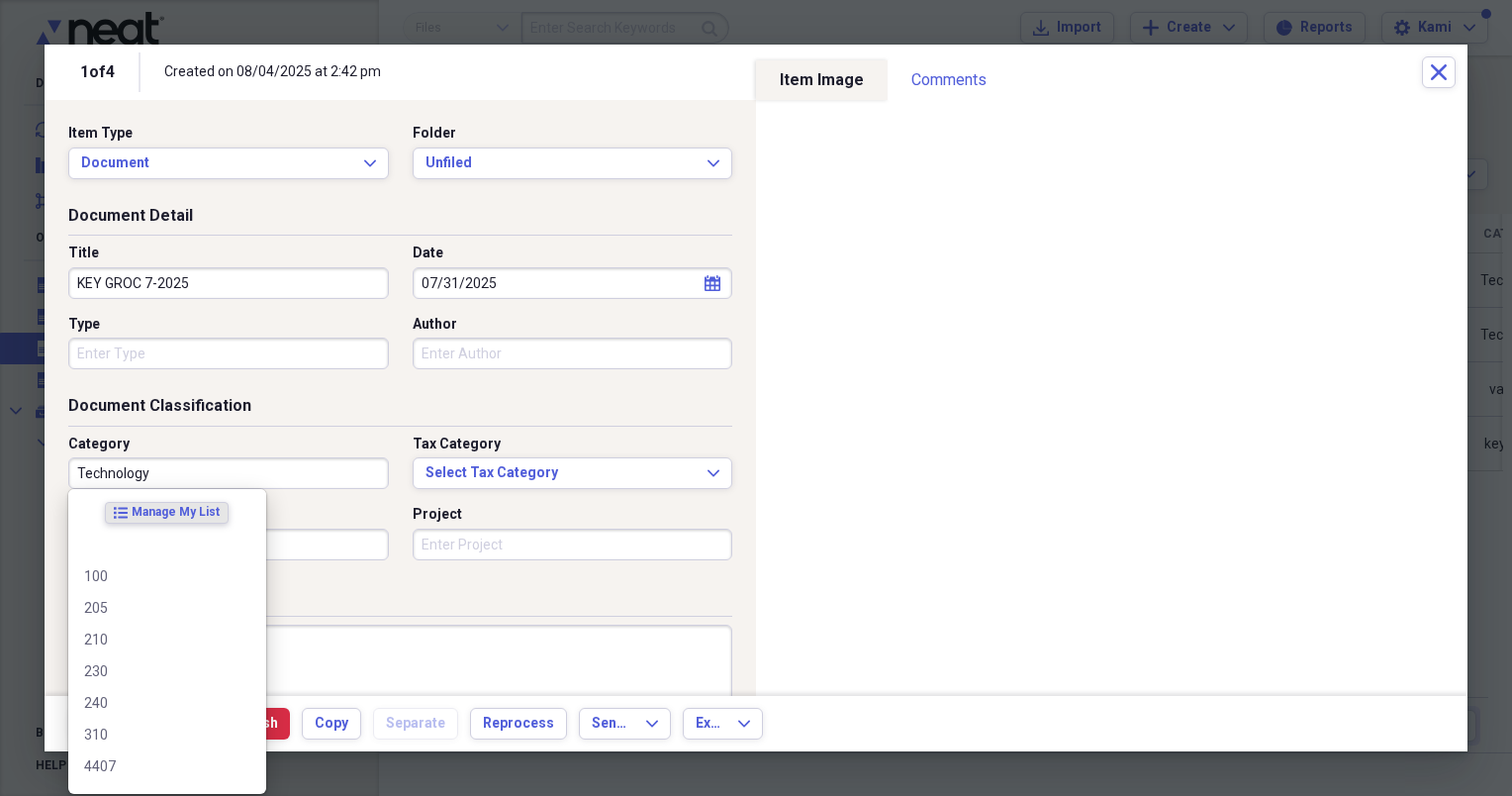click on "Technology" at bounding box center (229, 473) 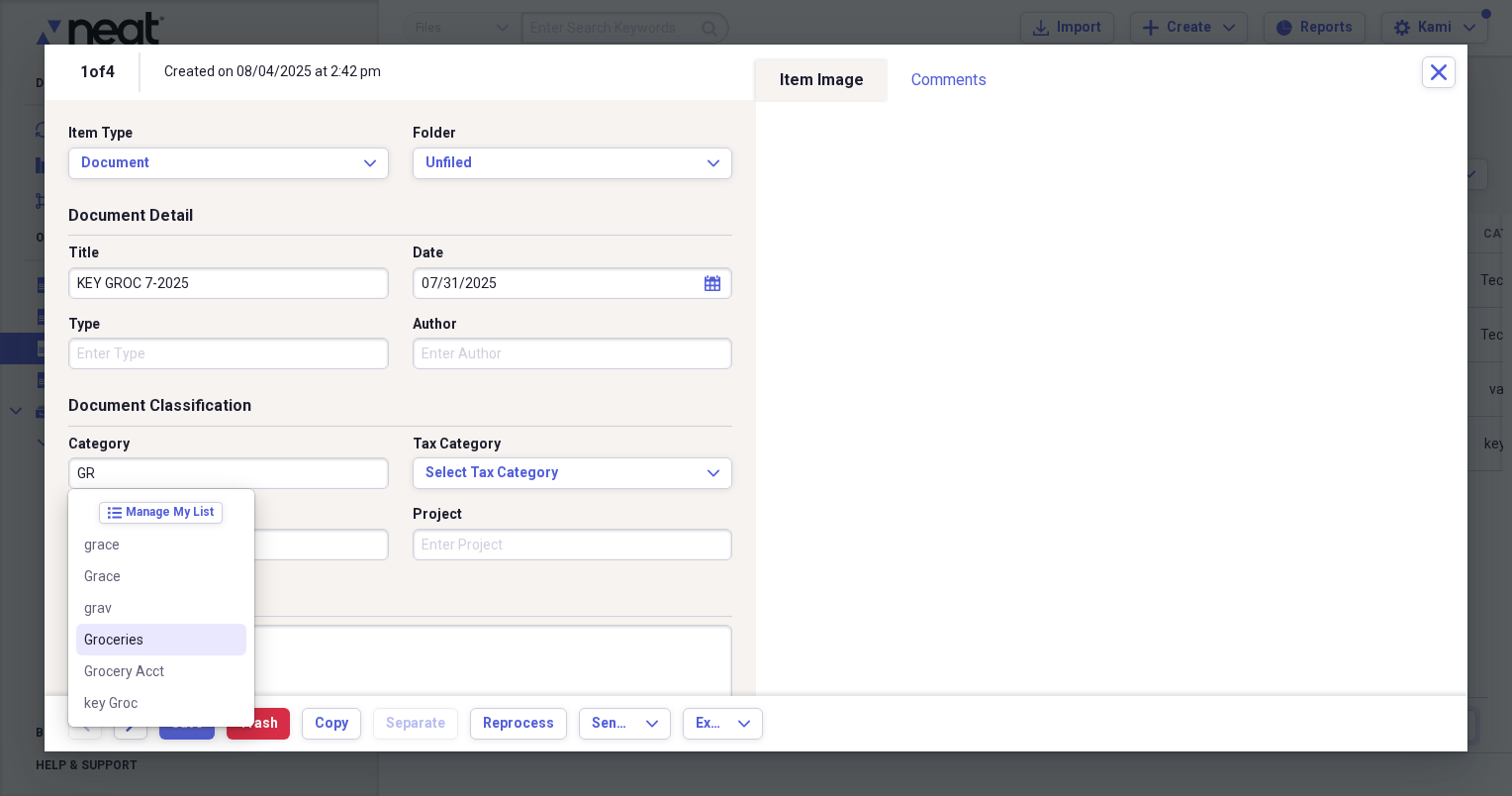 click on "Groceries" at bounding box center [149, 640] 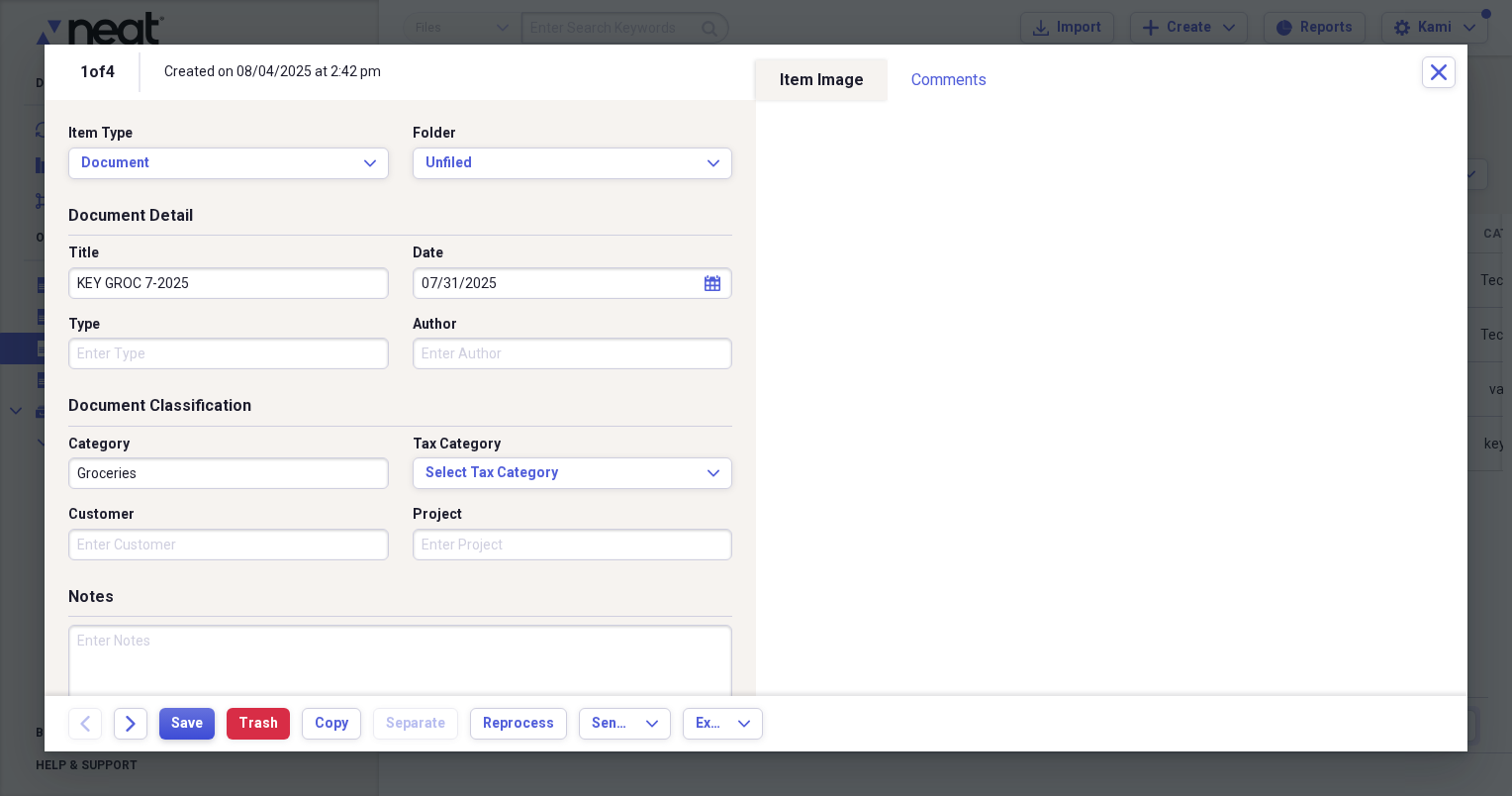 click on "Save" at bounding box center (187, 724) 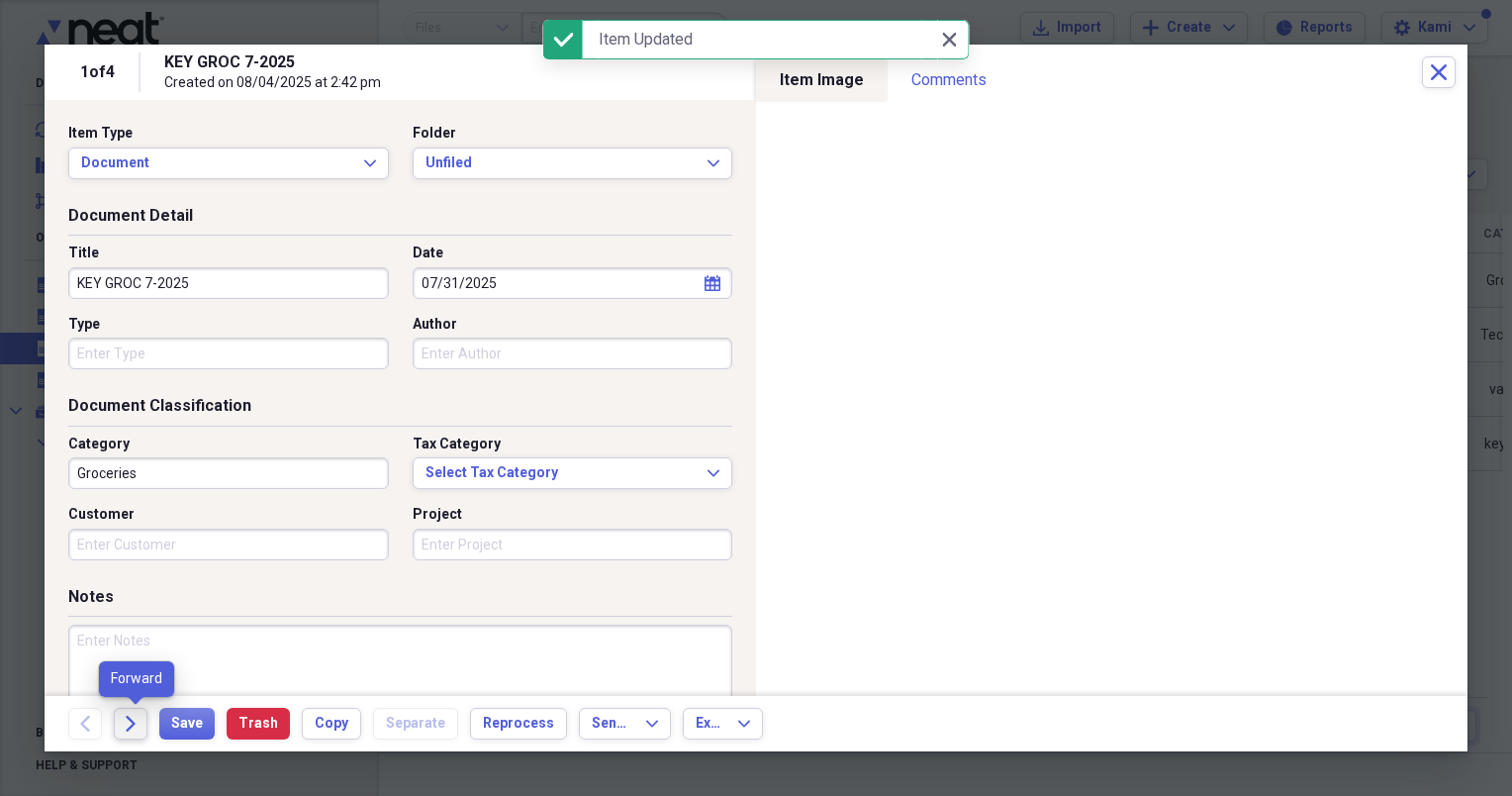 click on "Forward" 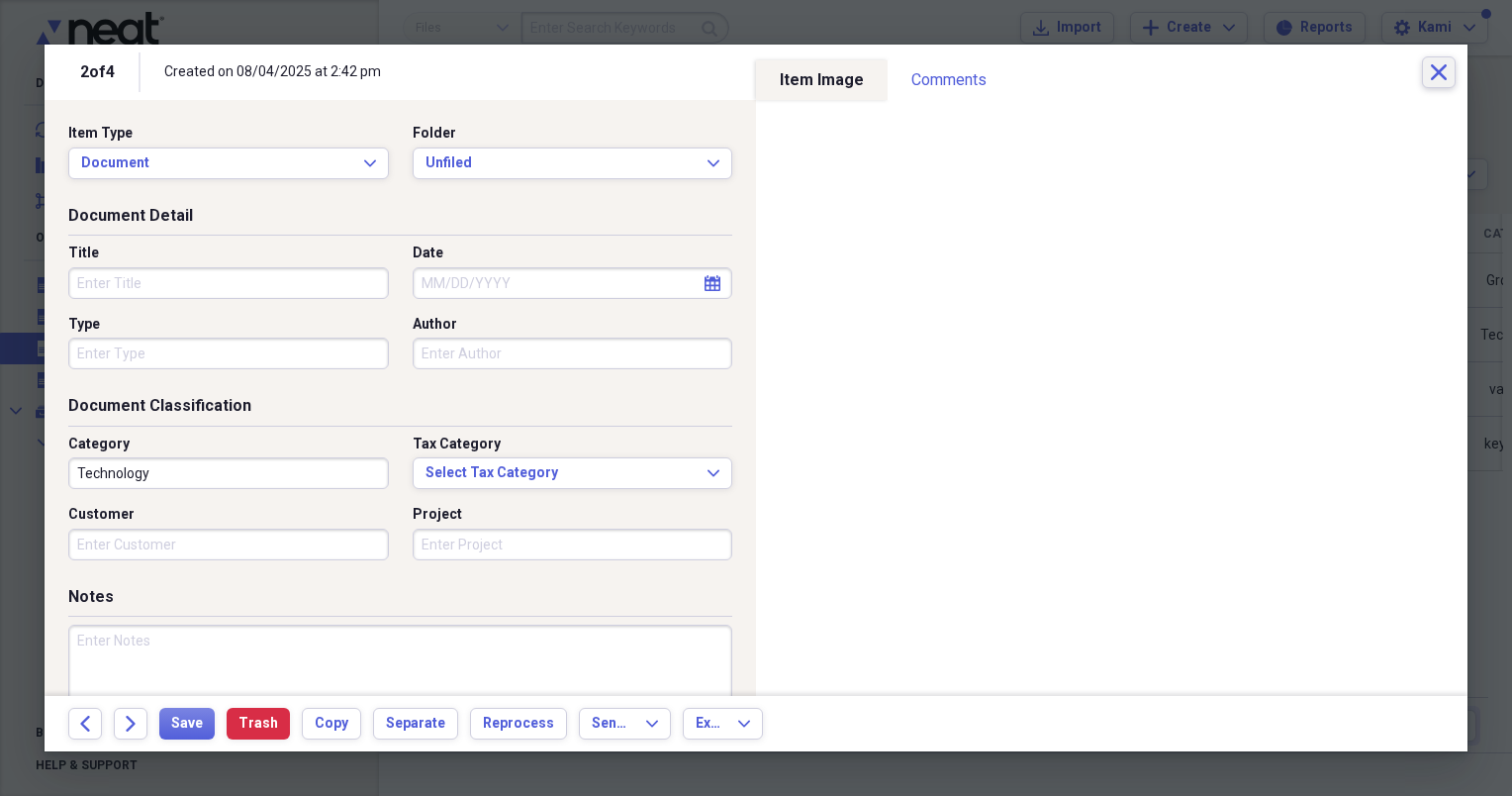click 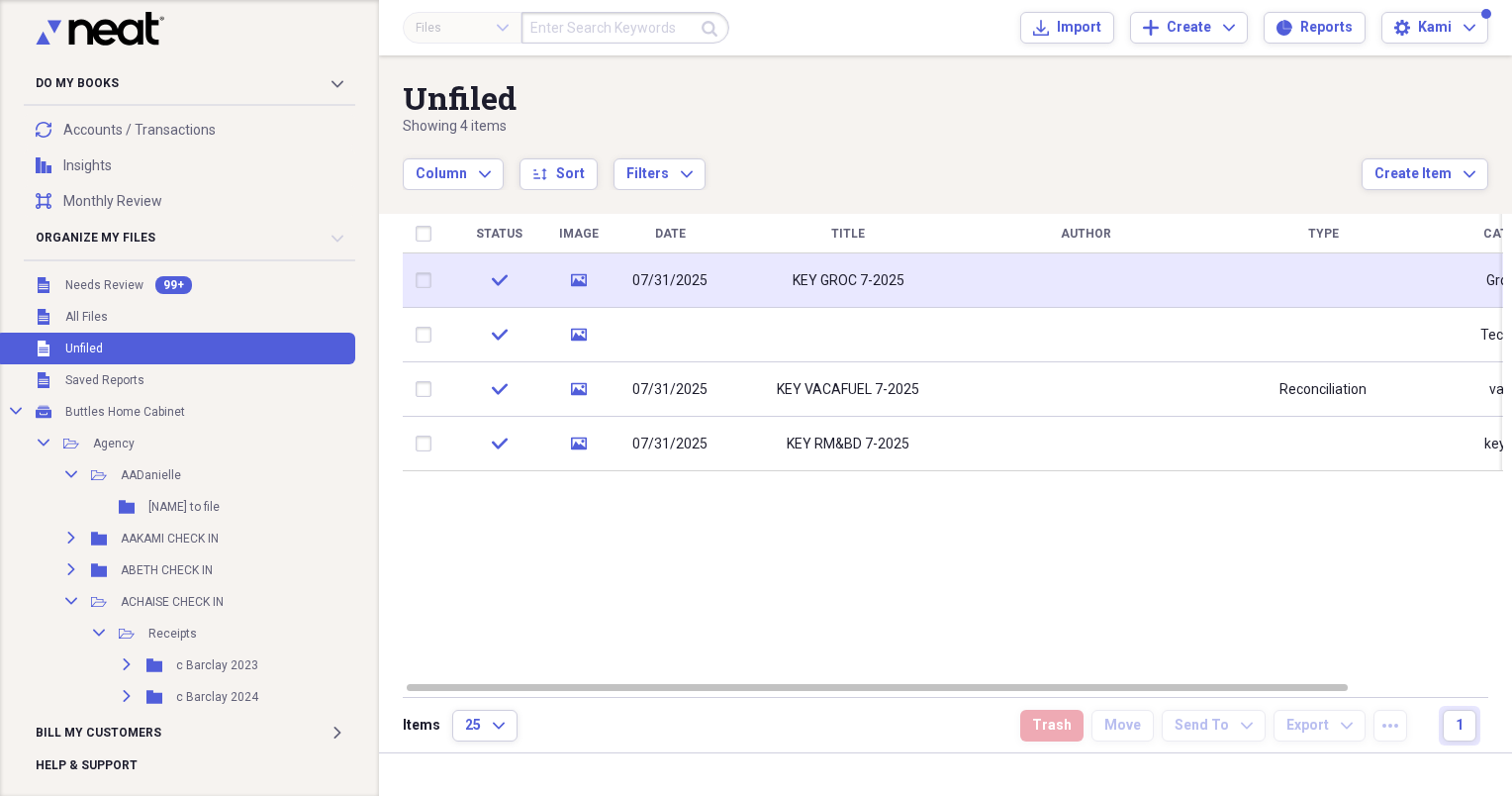 click at bounding box center (427, 280) 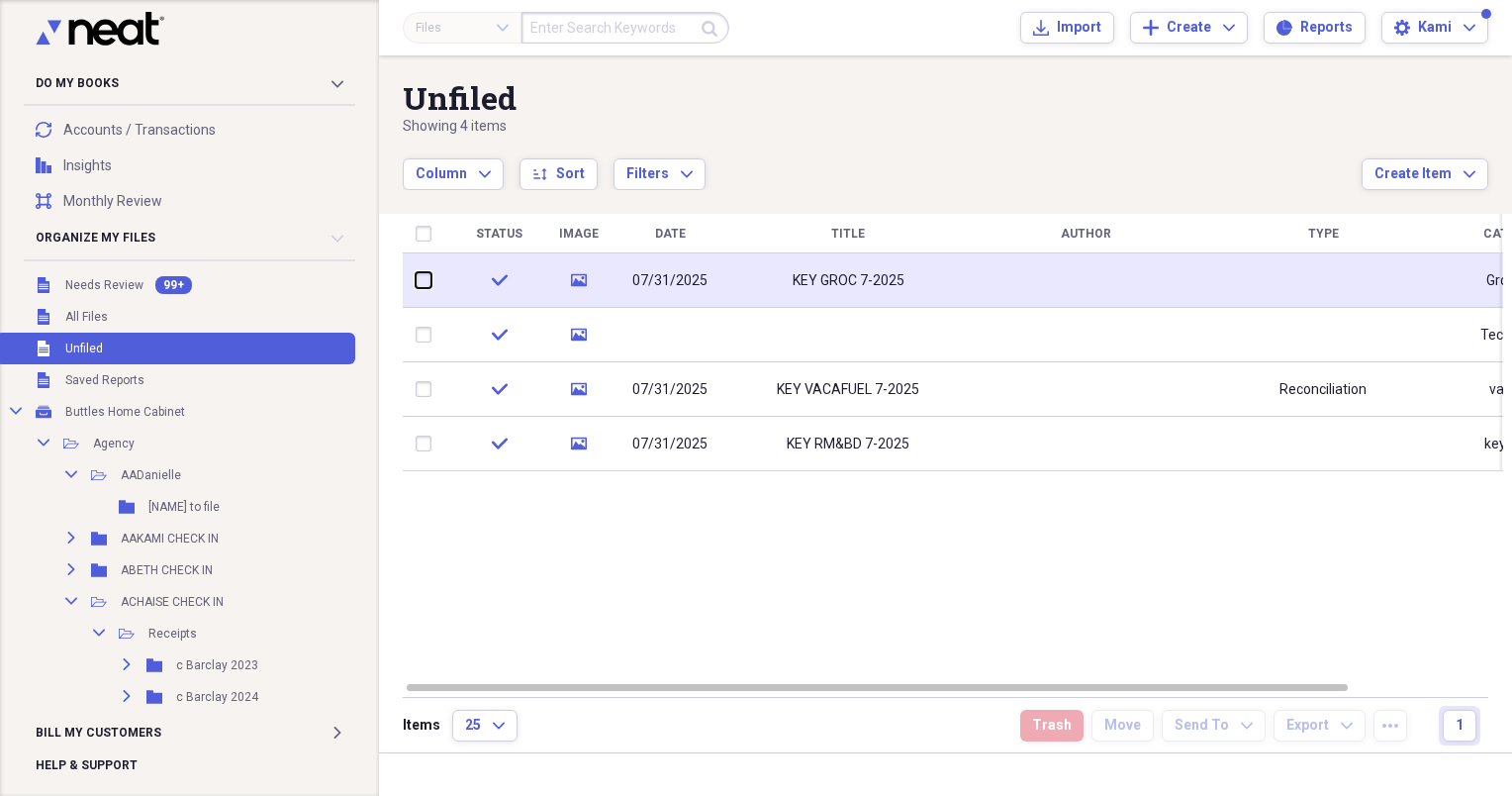 click at bounding box center (416, 280) 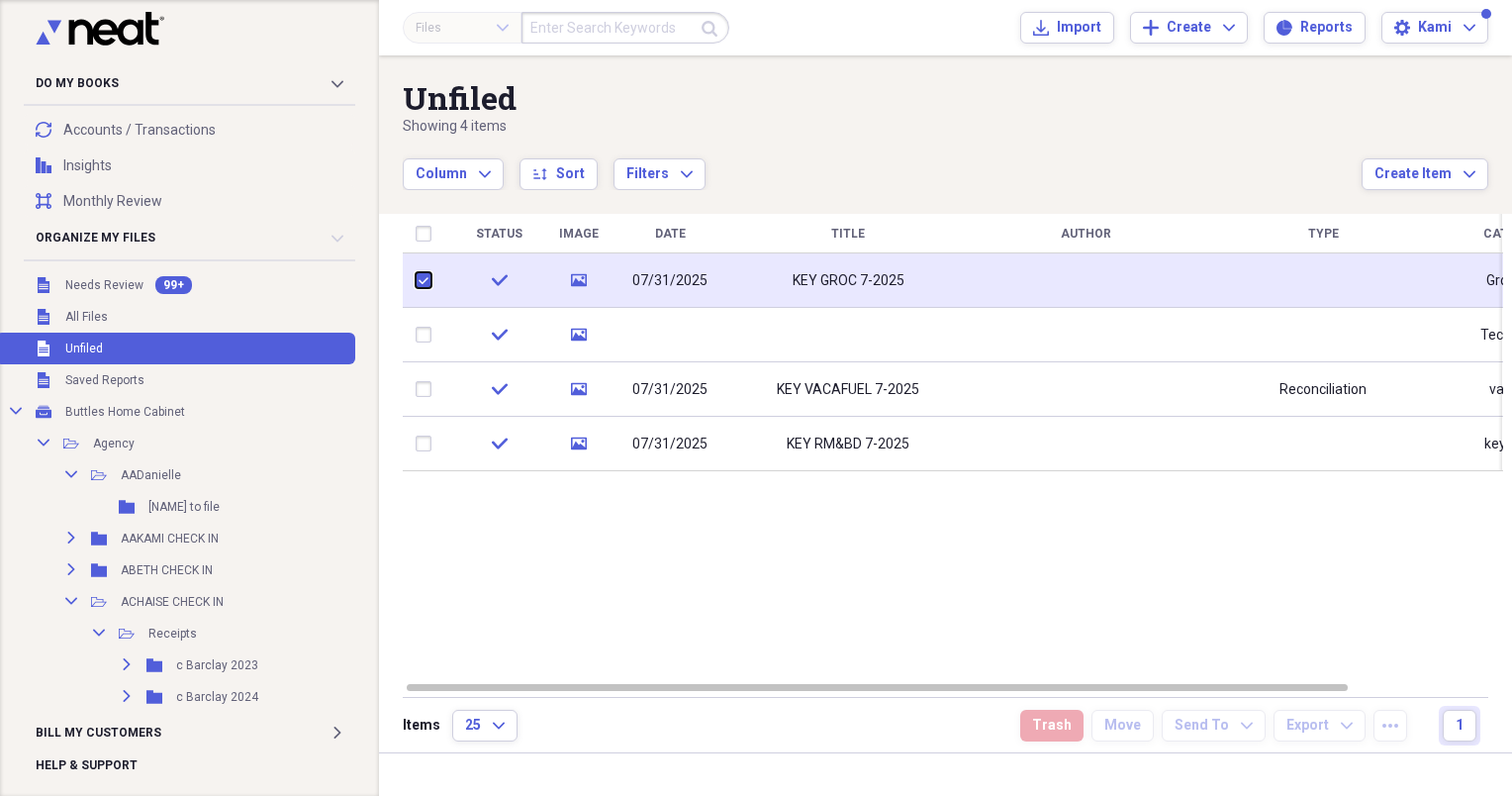 checkbox on "true" 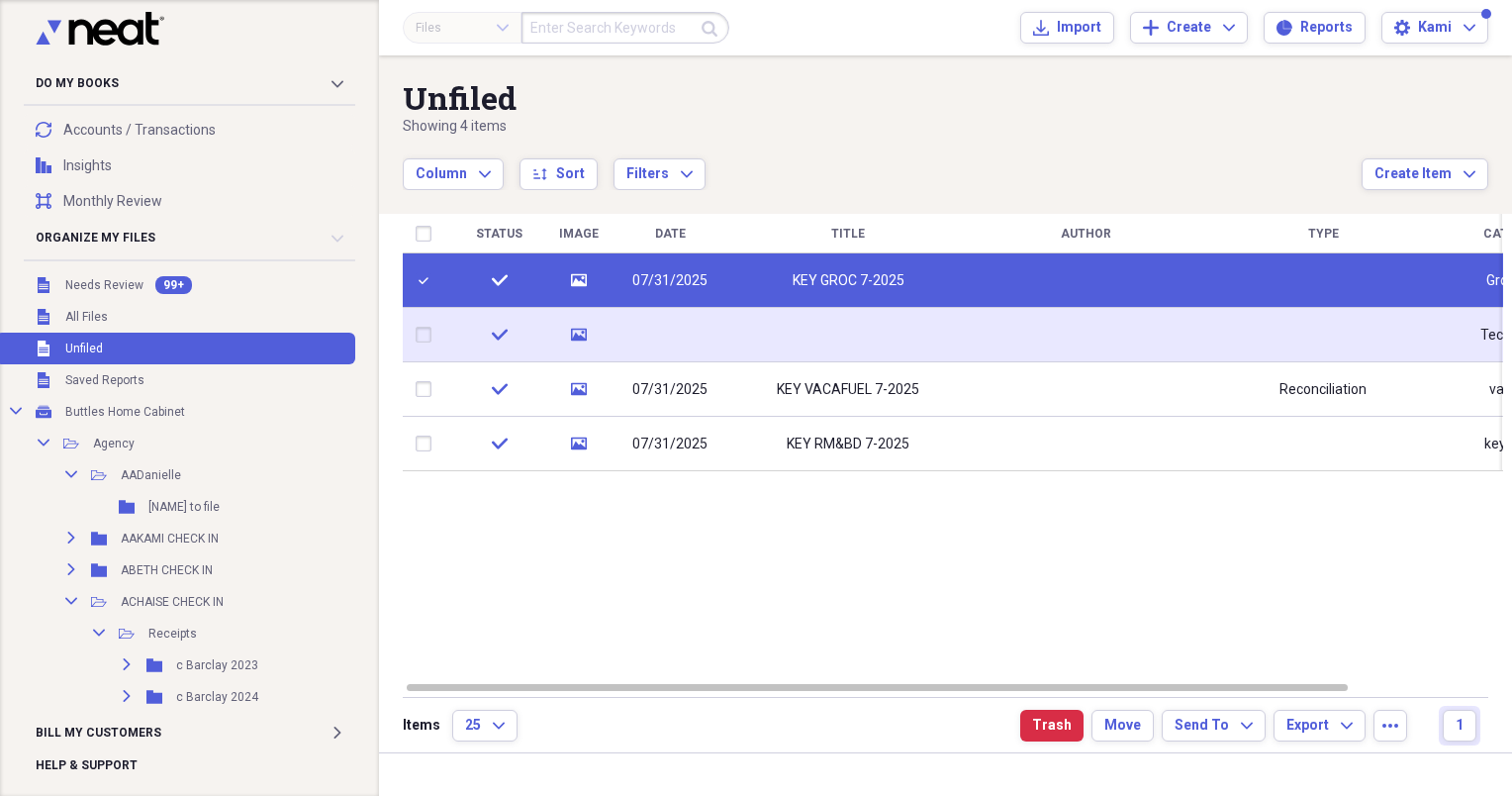 click at bounding box center [427, 335] 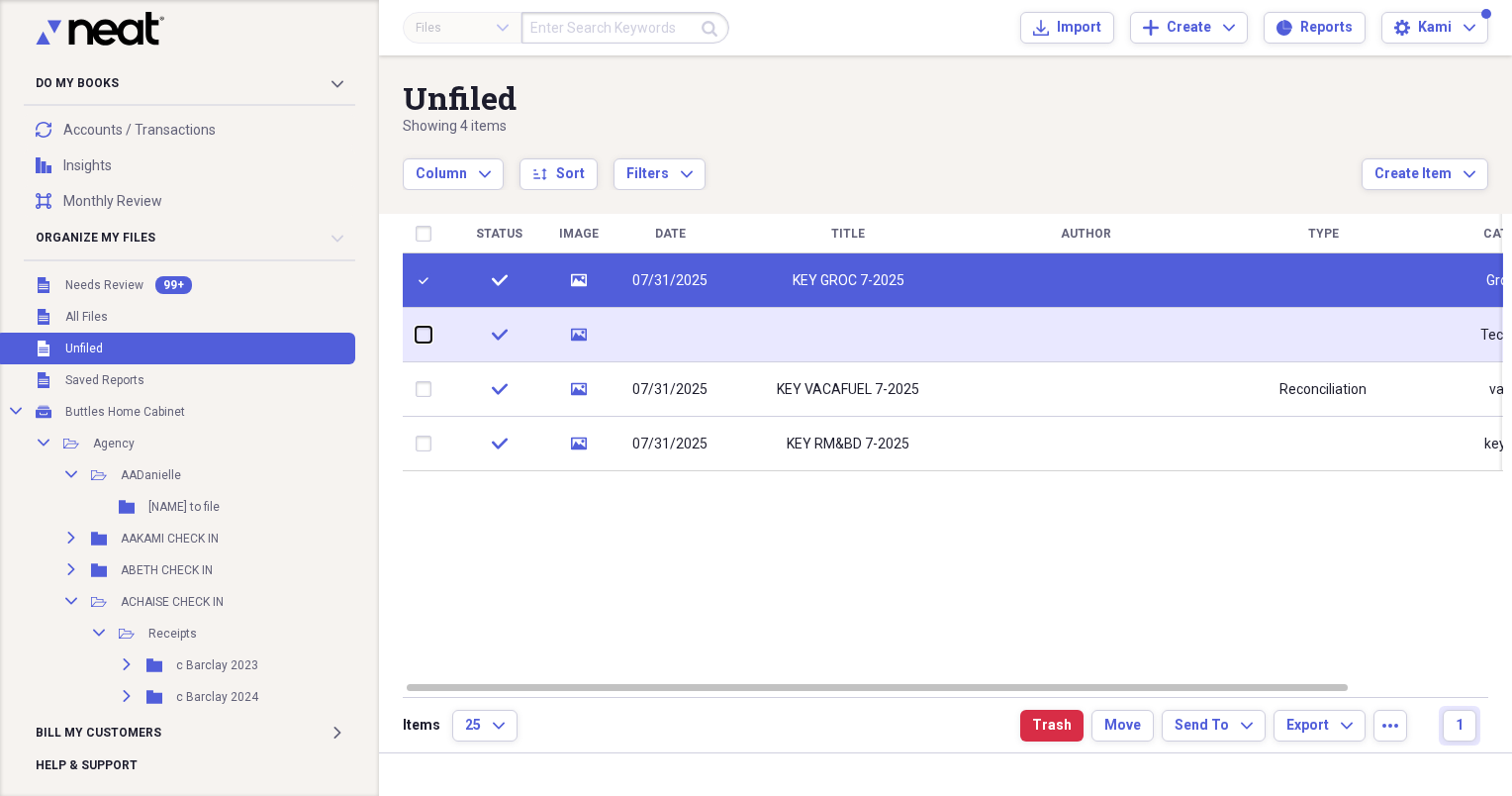 click at bounding box center [416, 335] 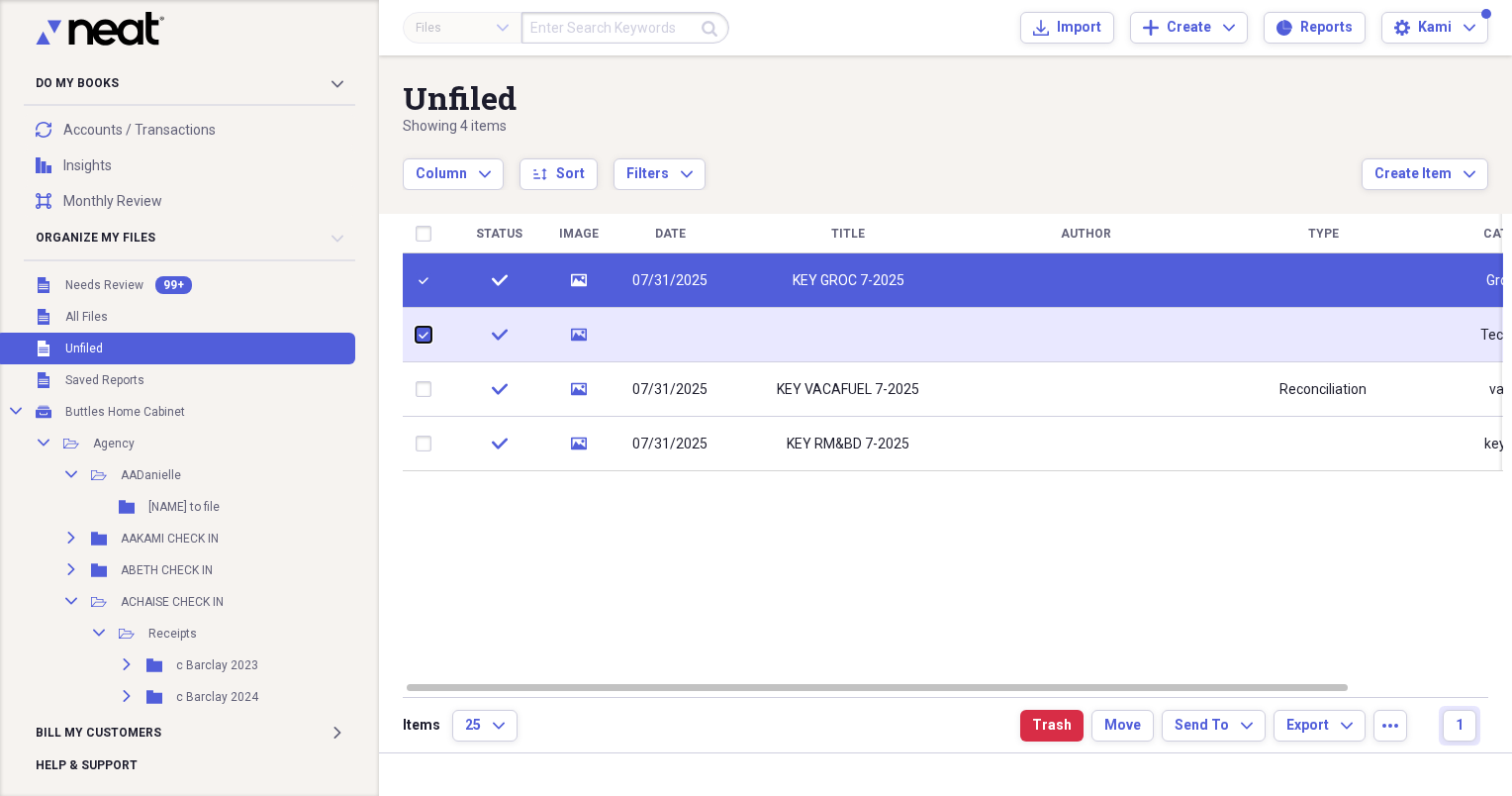 checkbox on "true" 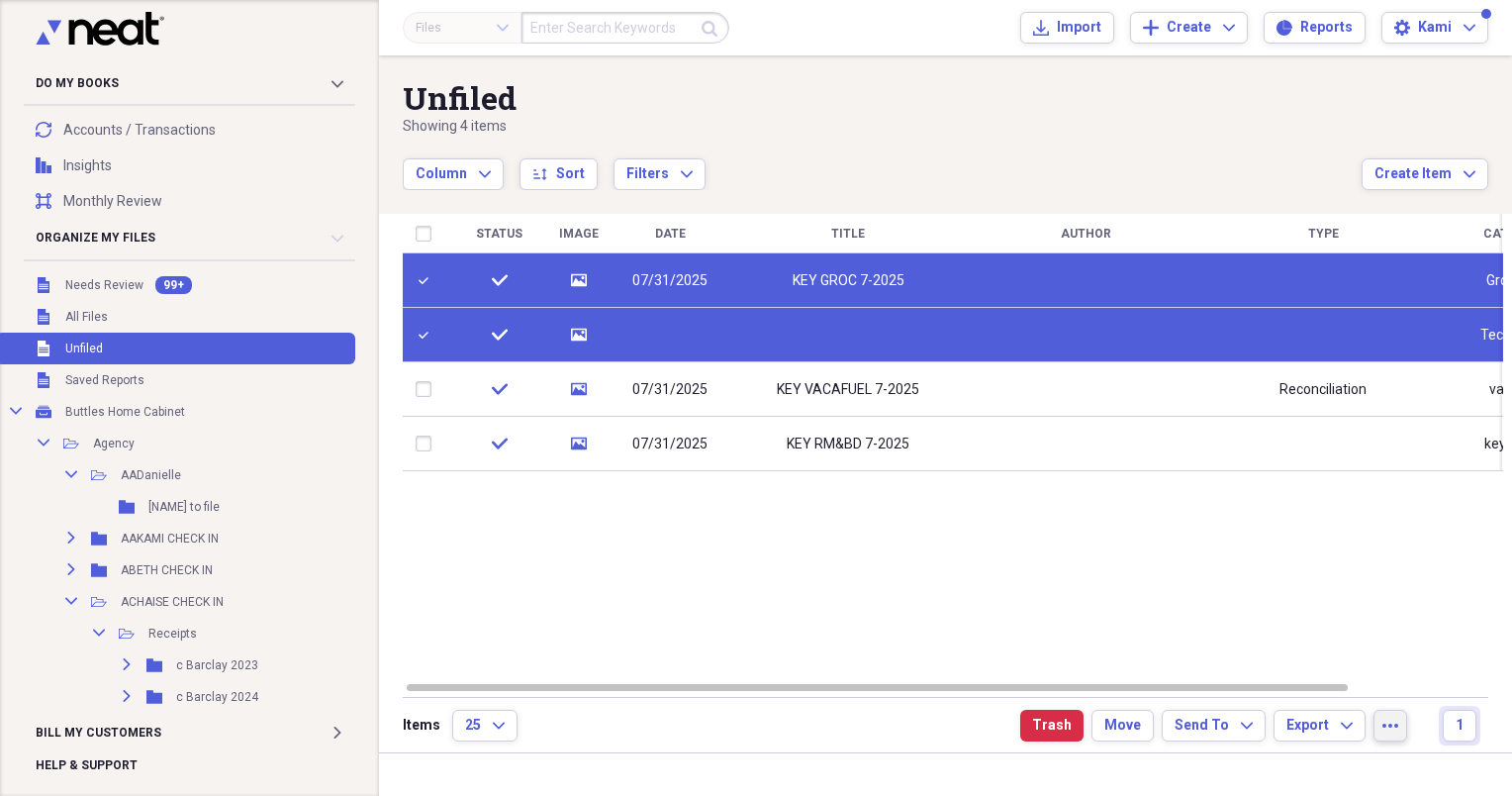 click on "more" 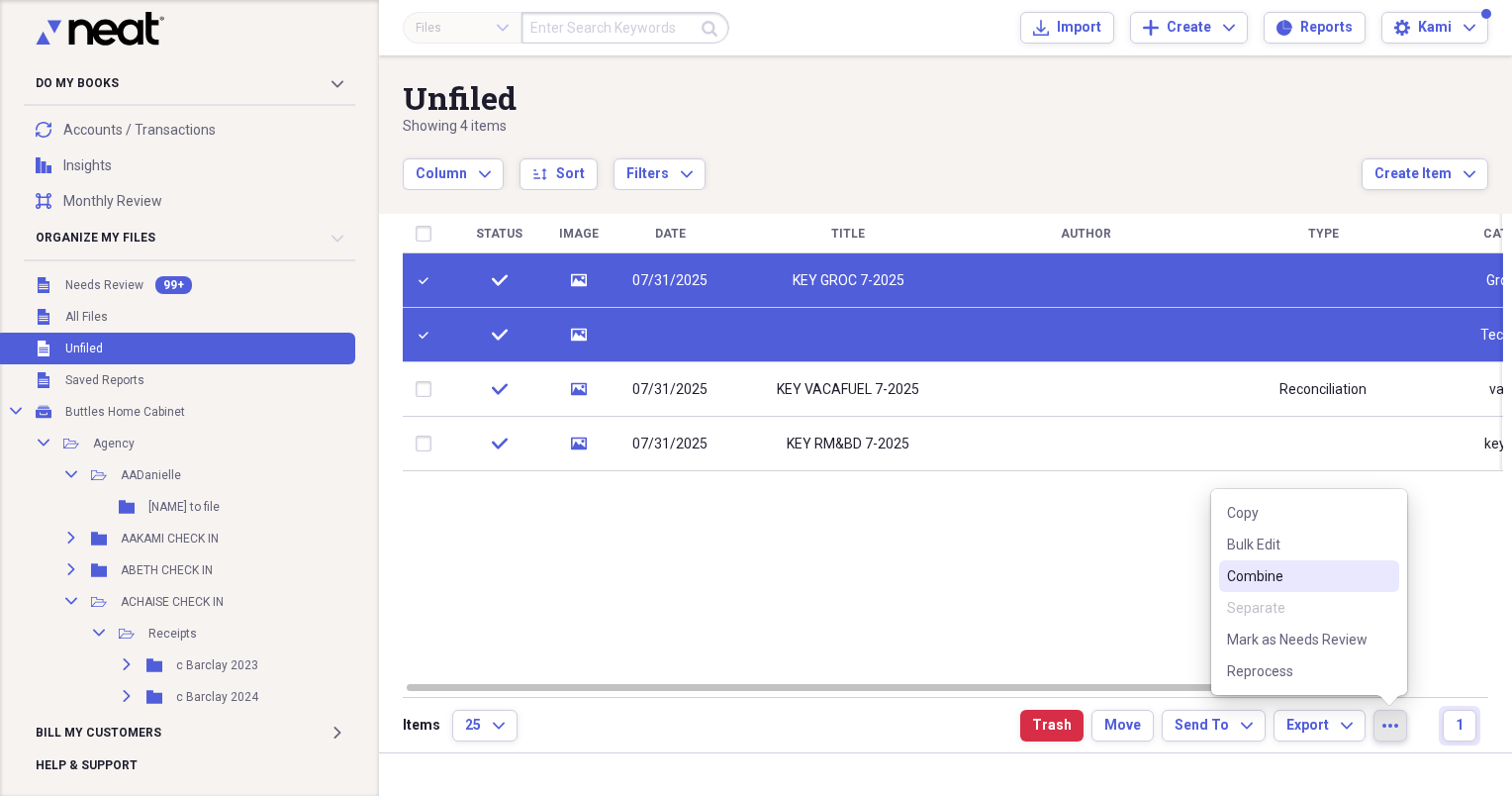 click on "Combine" at bounding box center (1297, 576) 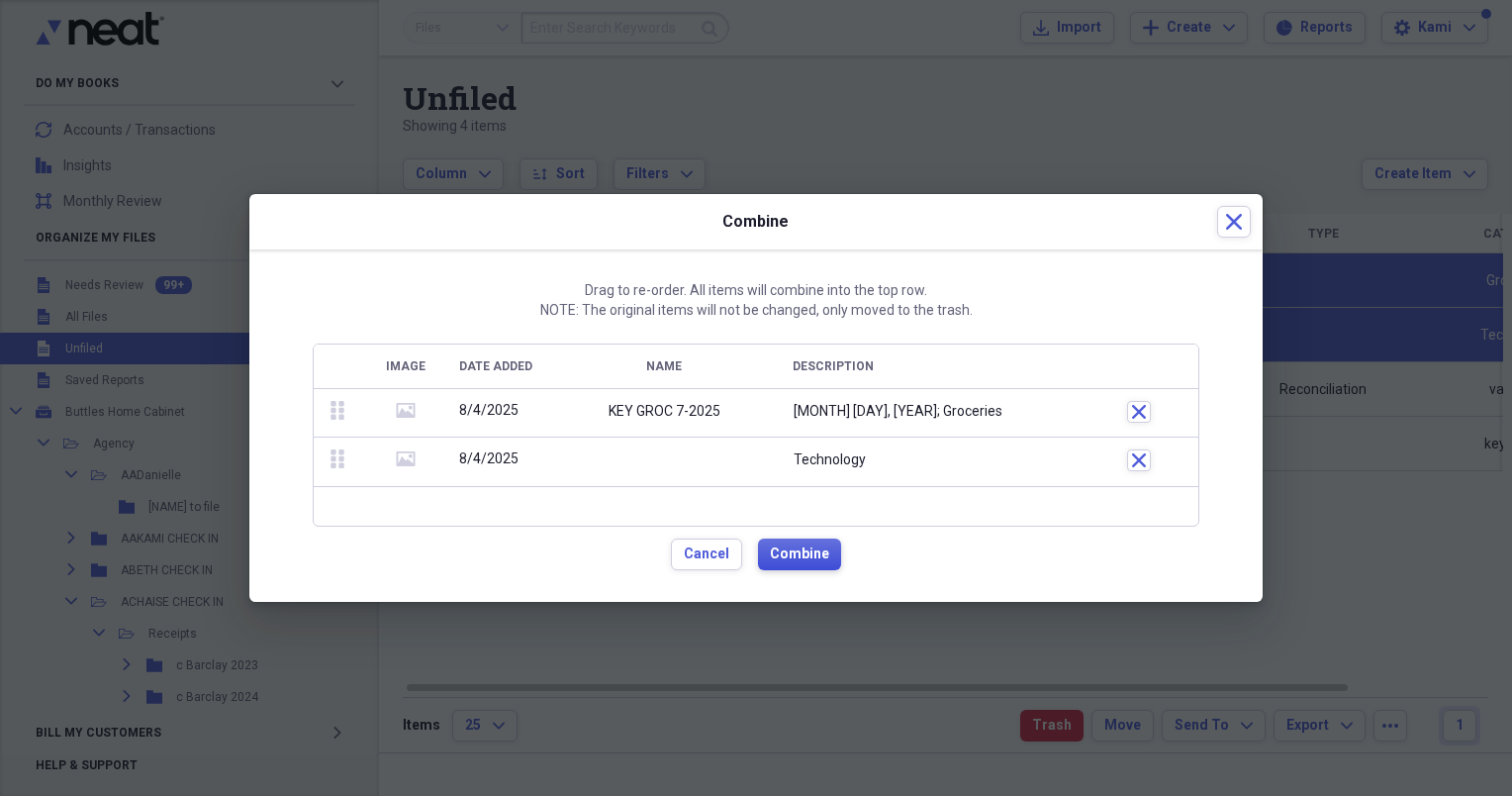 click on "Combine" at bounding box center [800, 554] 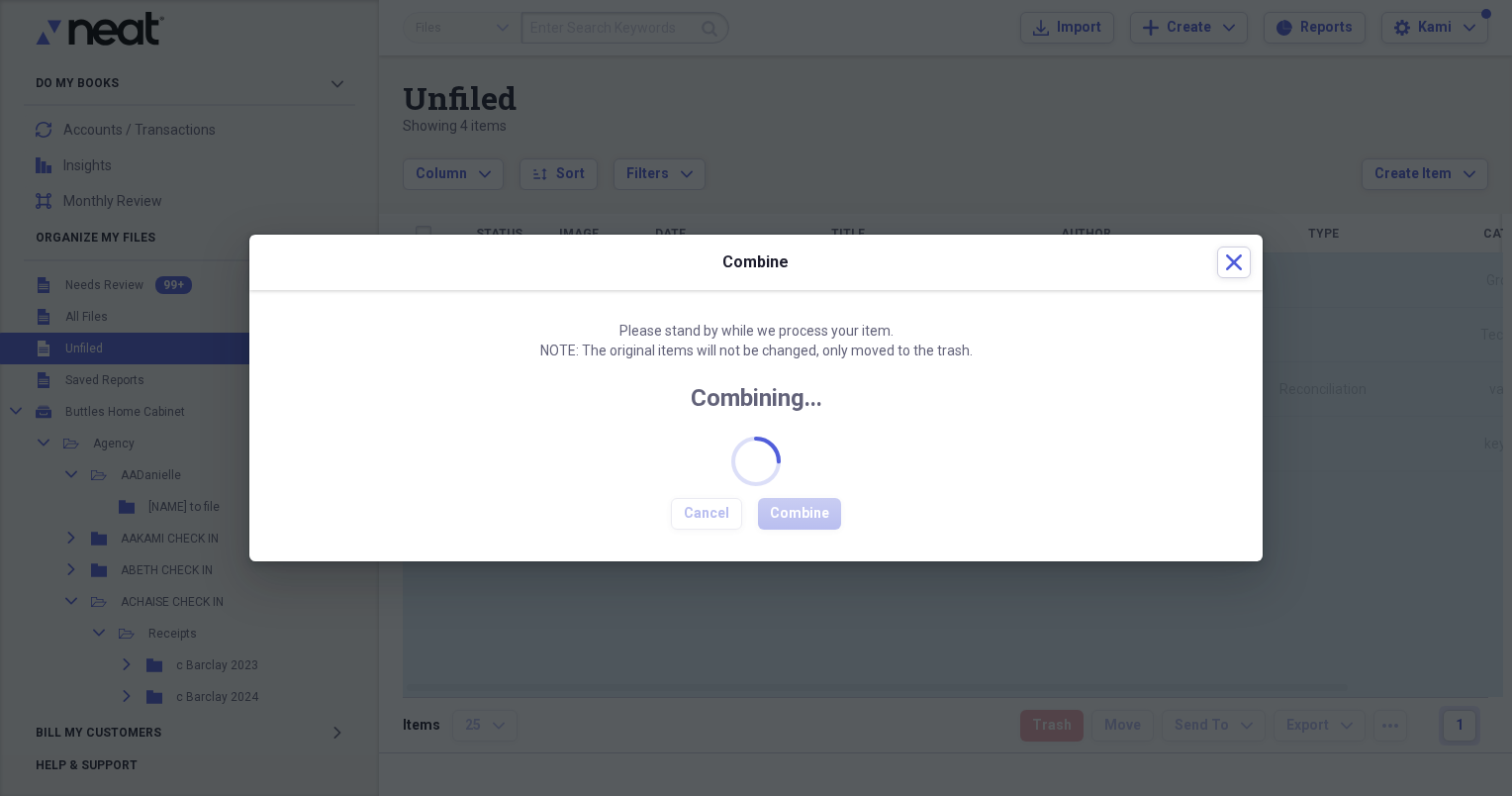 checkbox on "false" 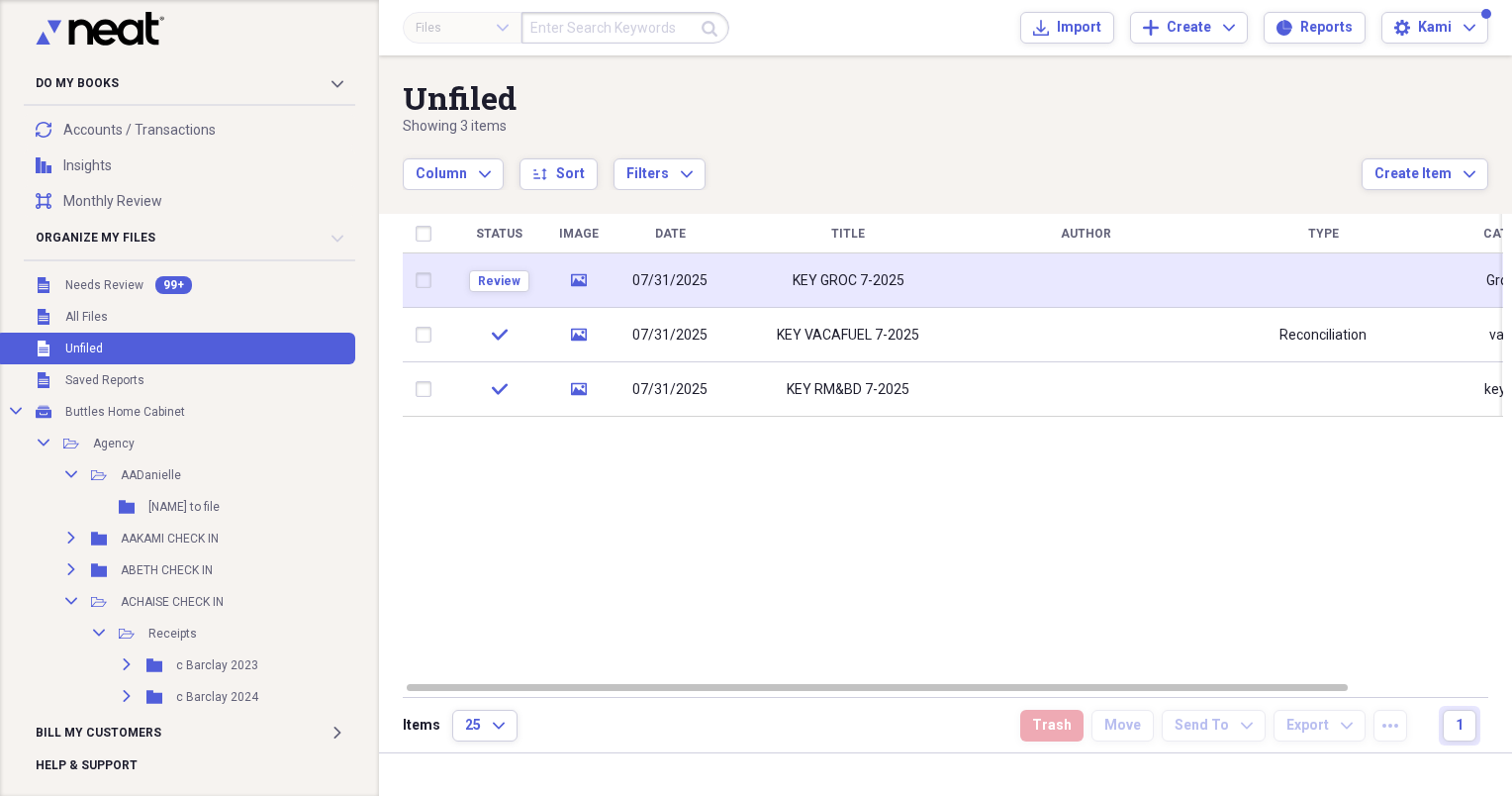click on "07/31/2025" at bounding box center (670, 280) 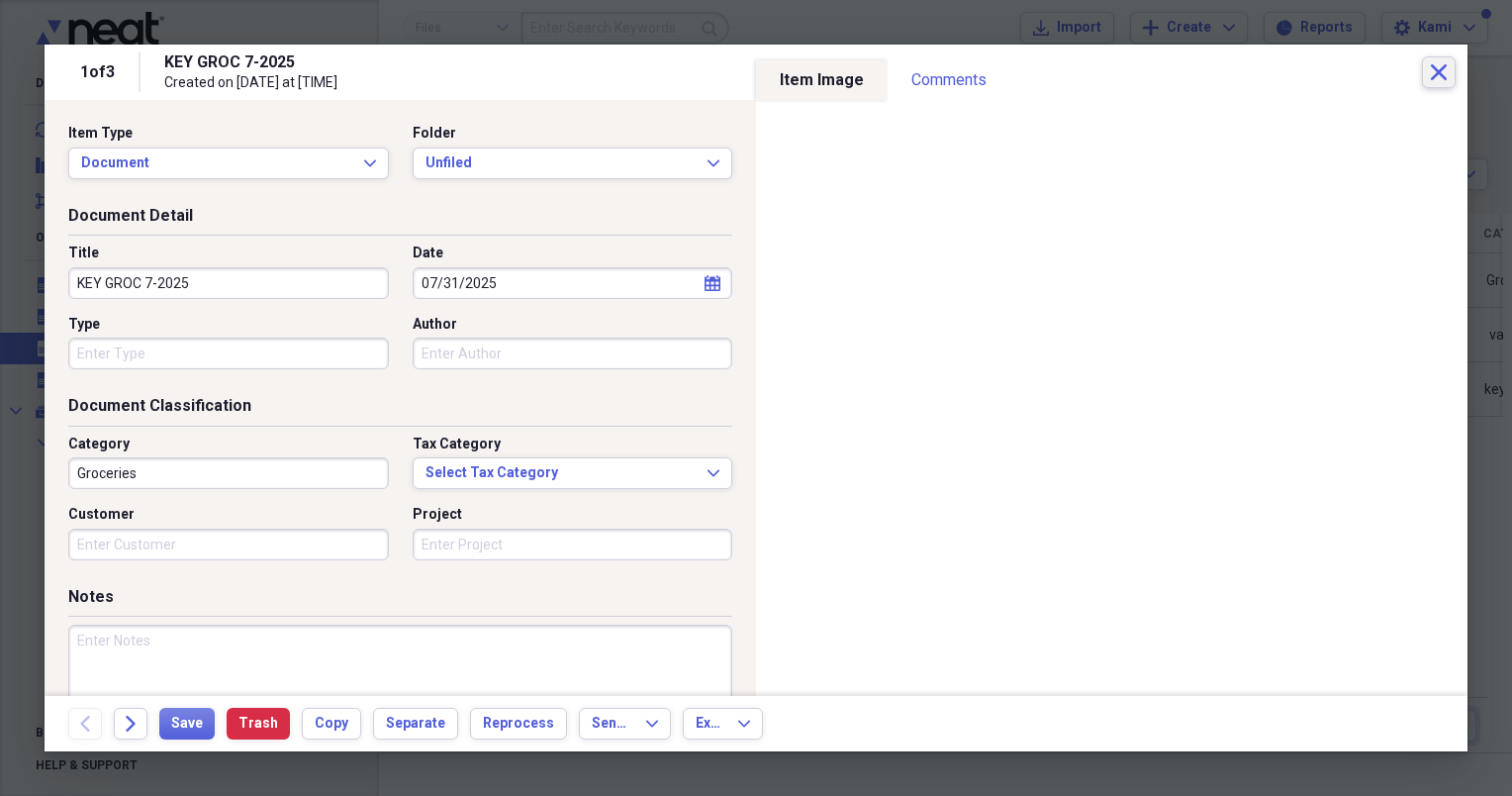 click 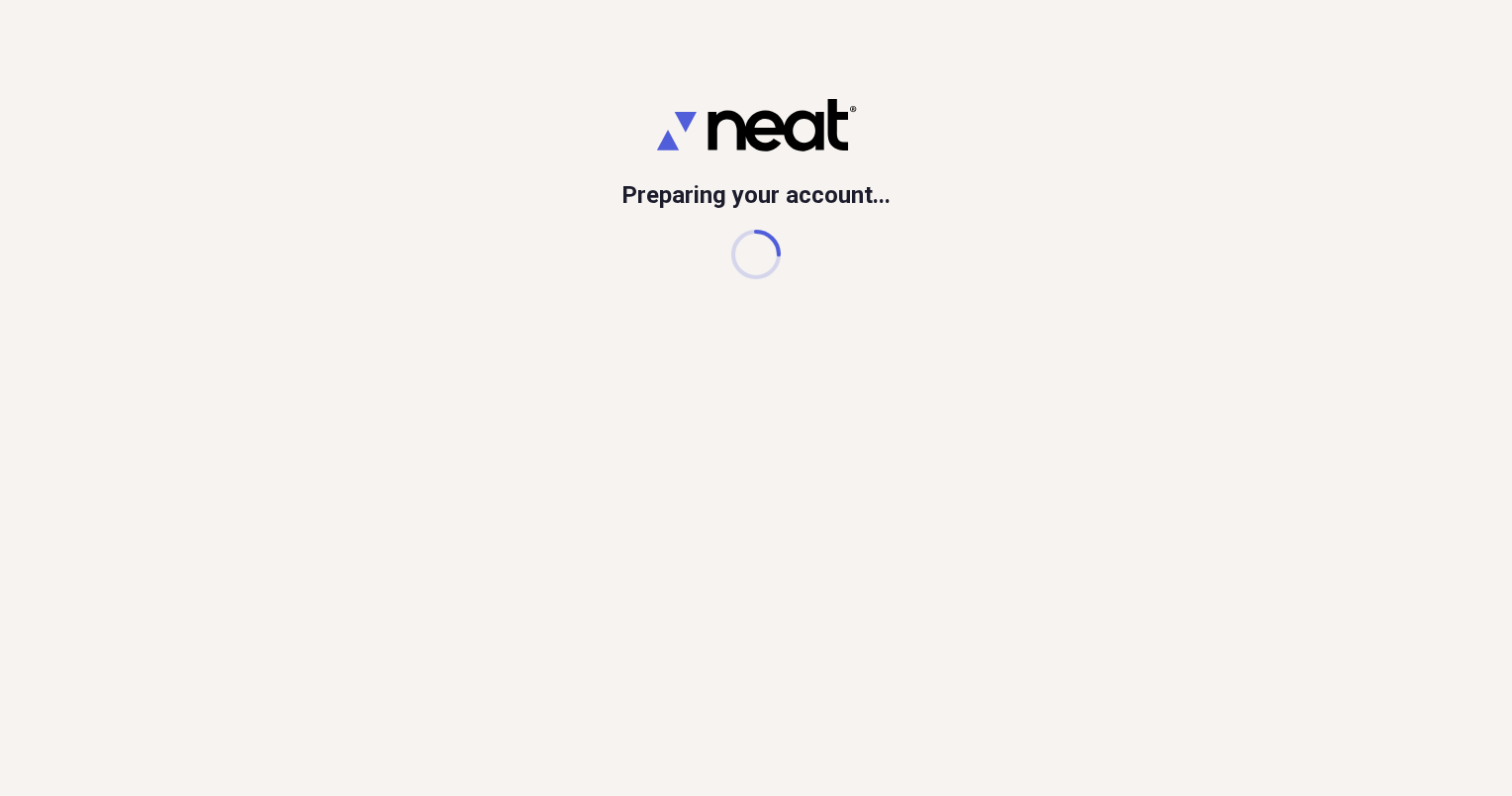 scroll, scrollTop: 0, scrollLeft: 0, axis: both 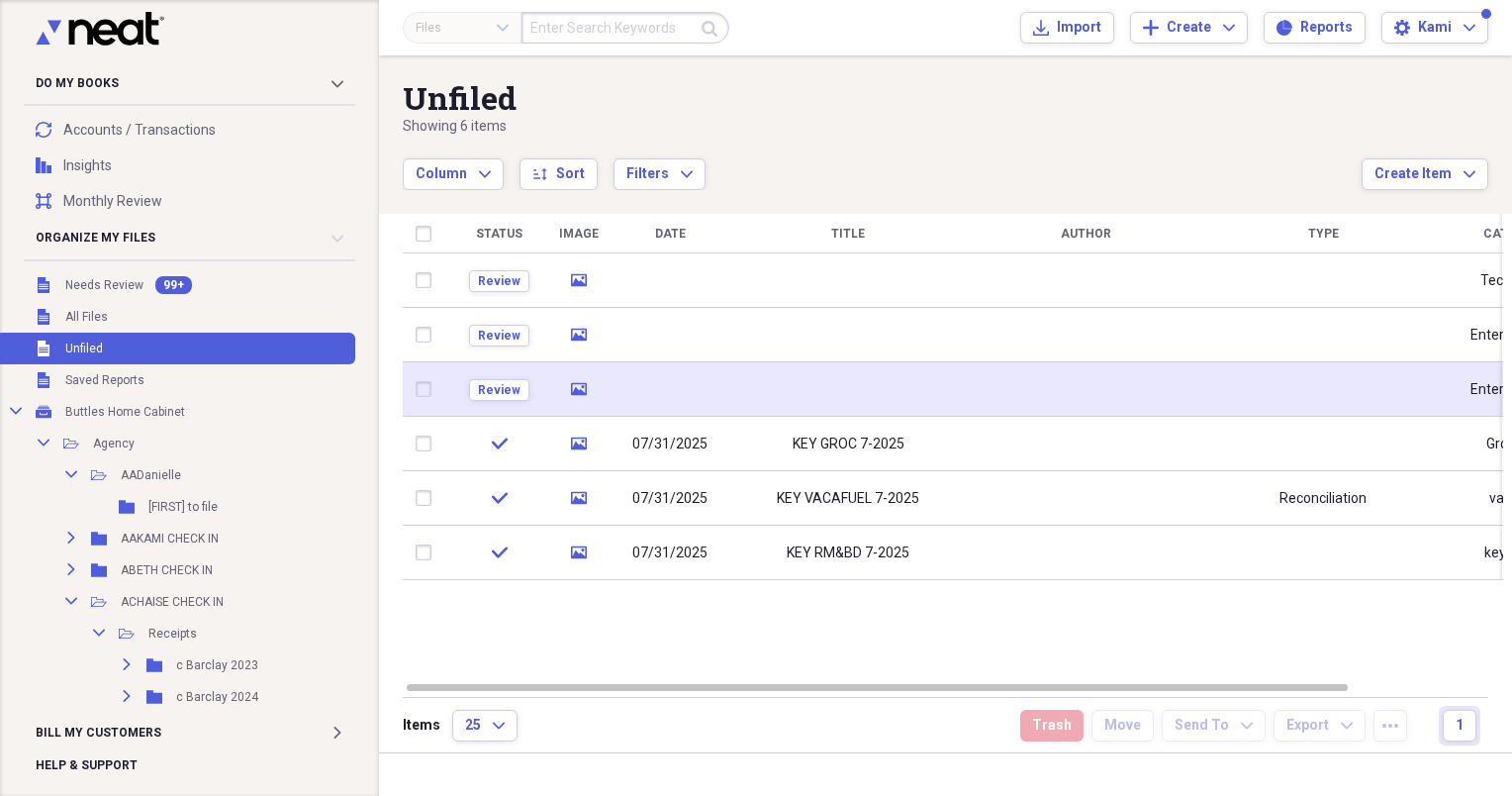 click at bounding box center (670, 389) 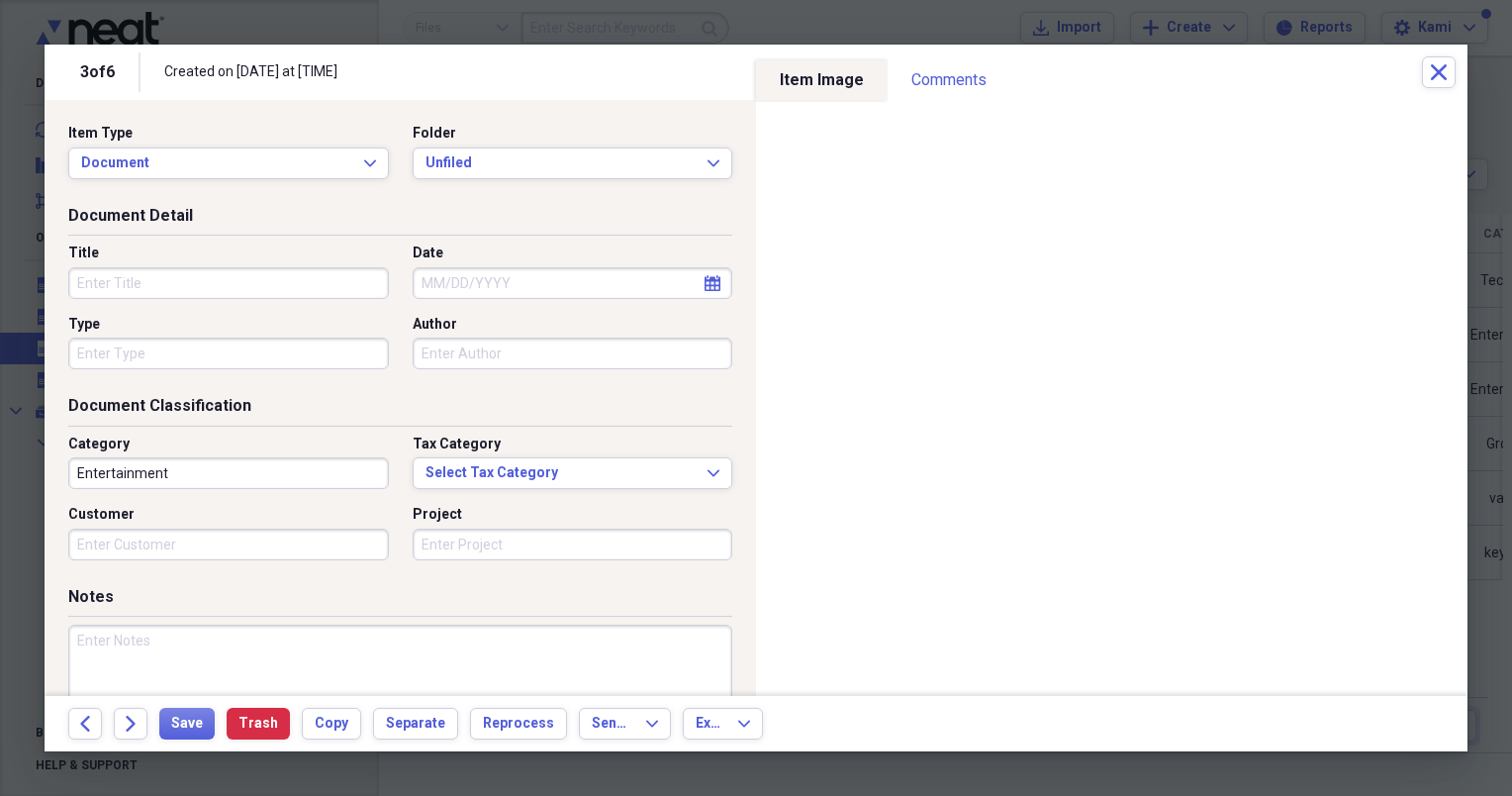 click on "Title Date calendar Calendar Type Author" at bounding box center [400, 314] 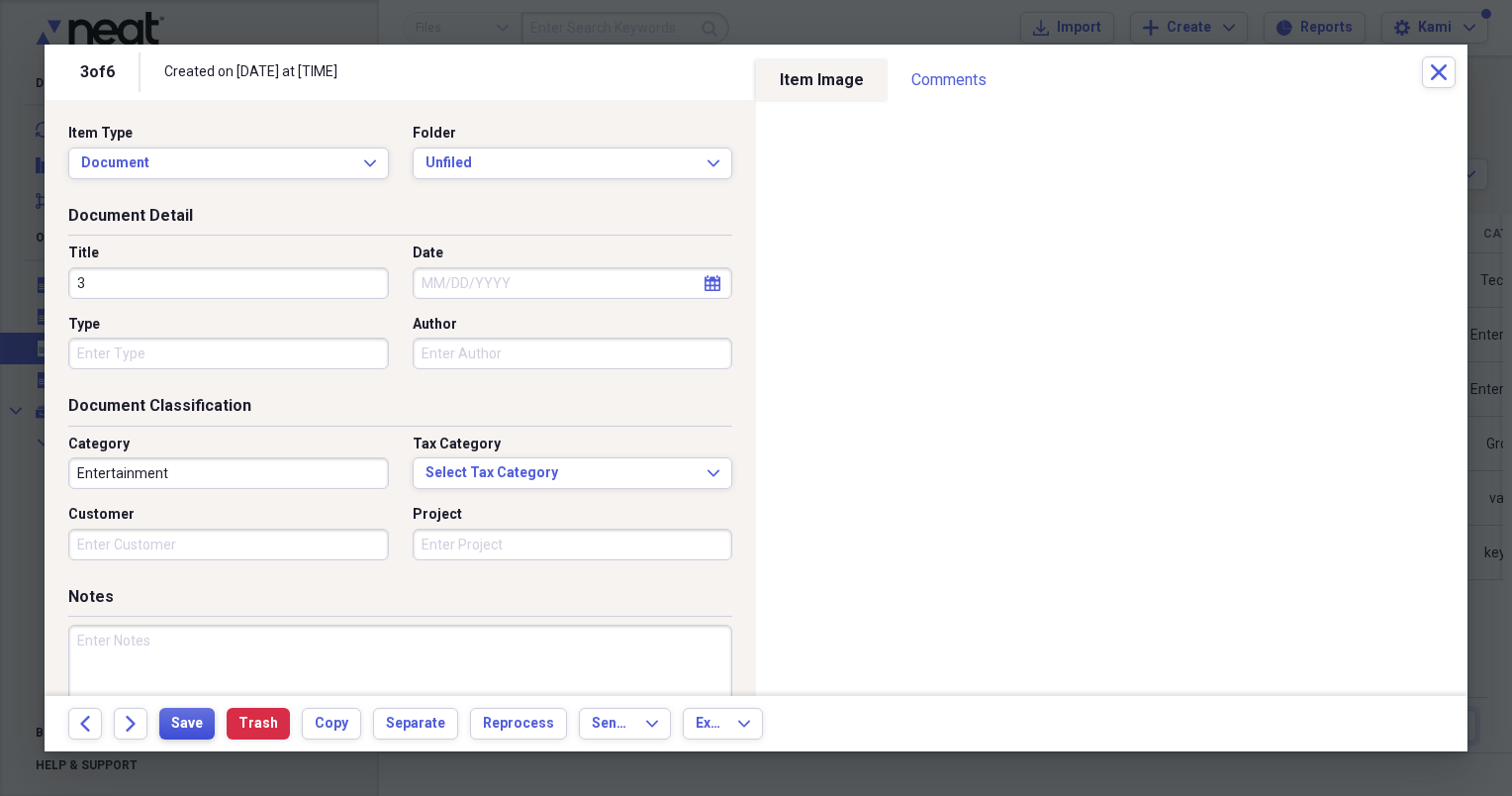 type on "3" 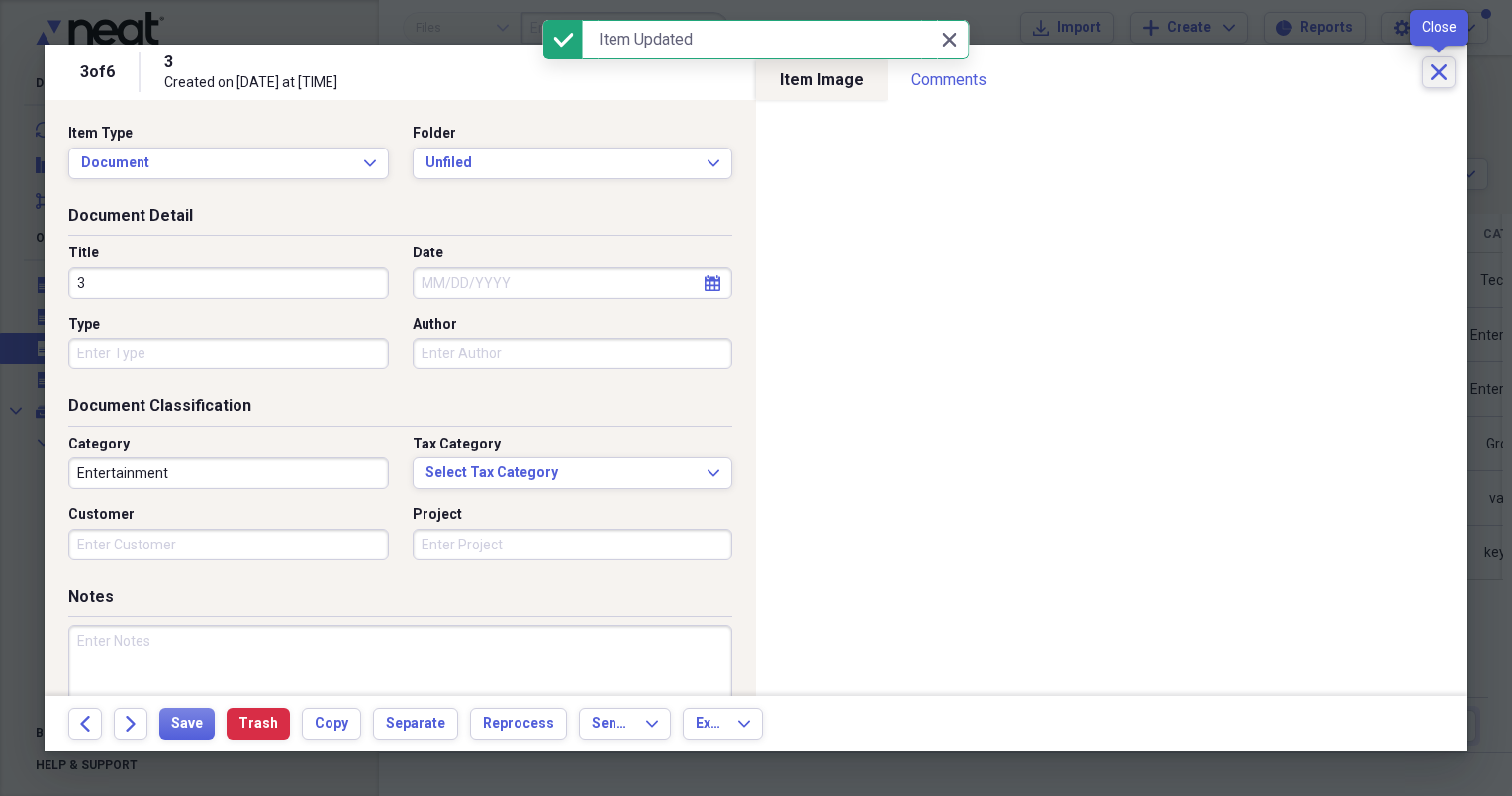 click 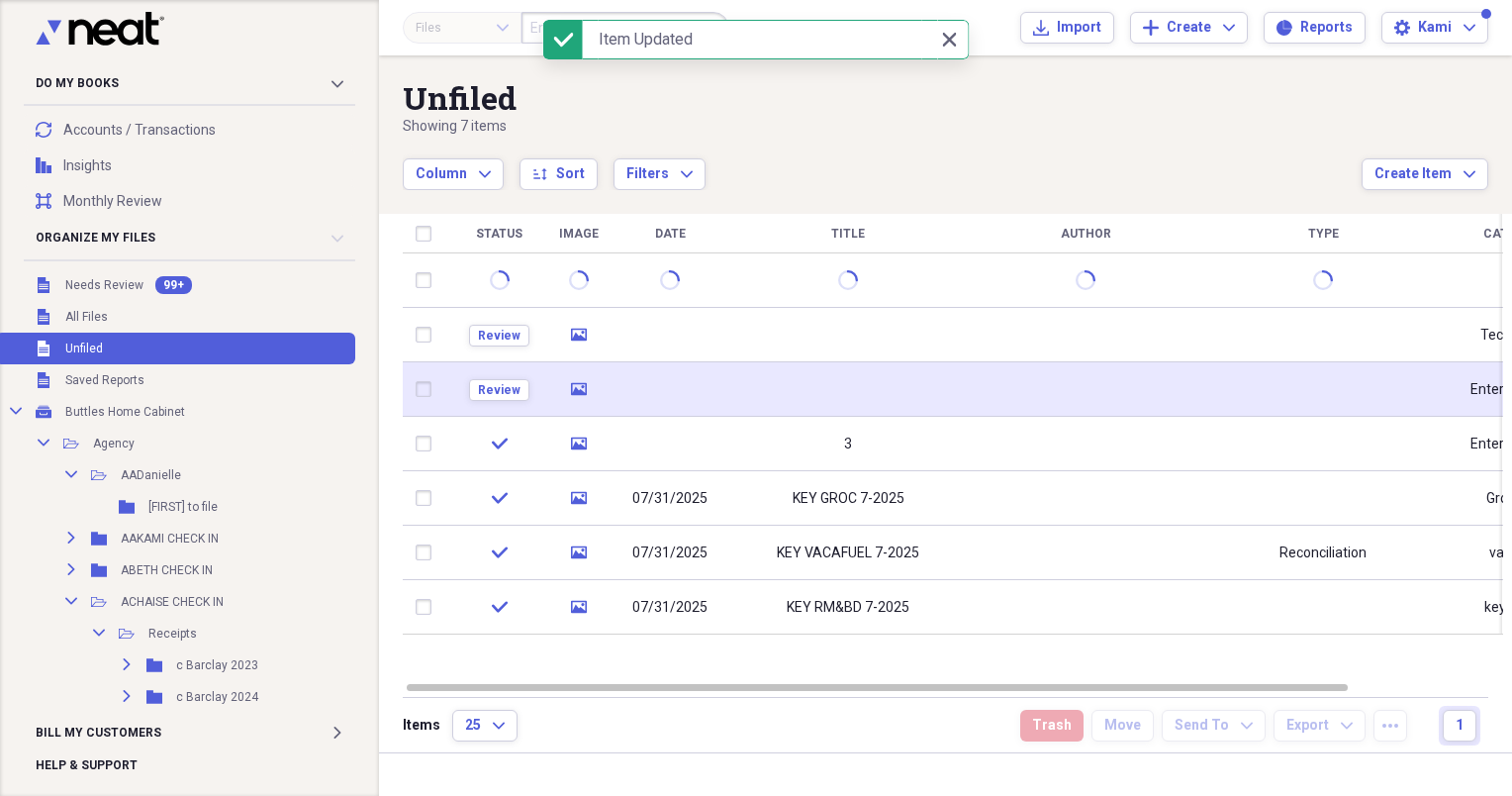 click at bounding box center [848, 389] 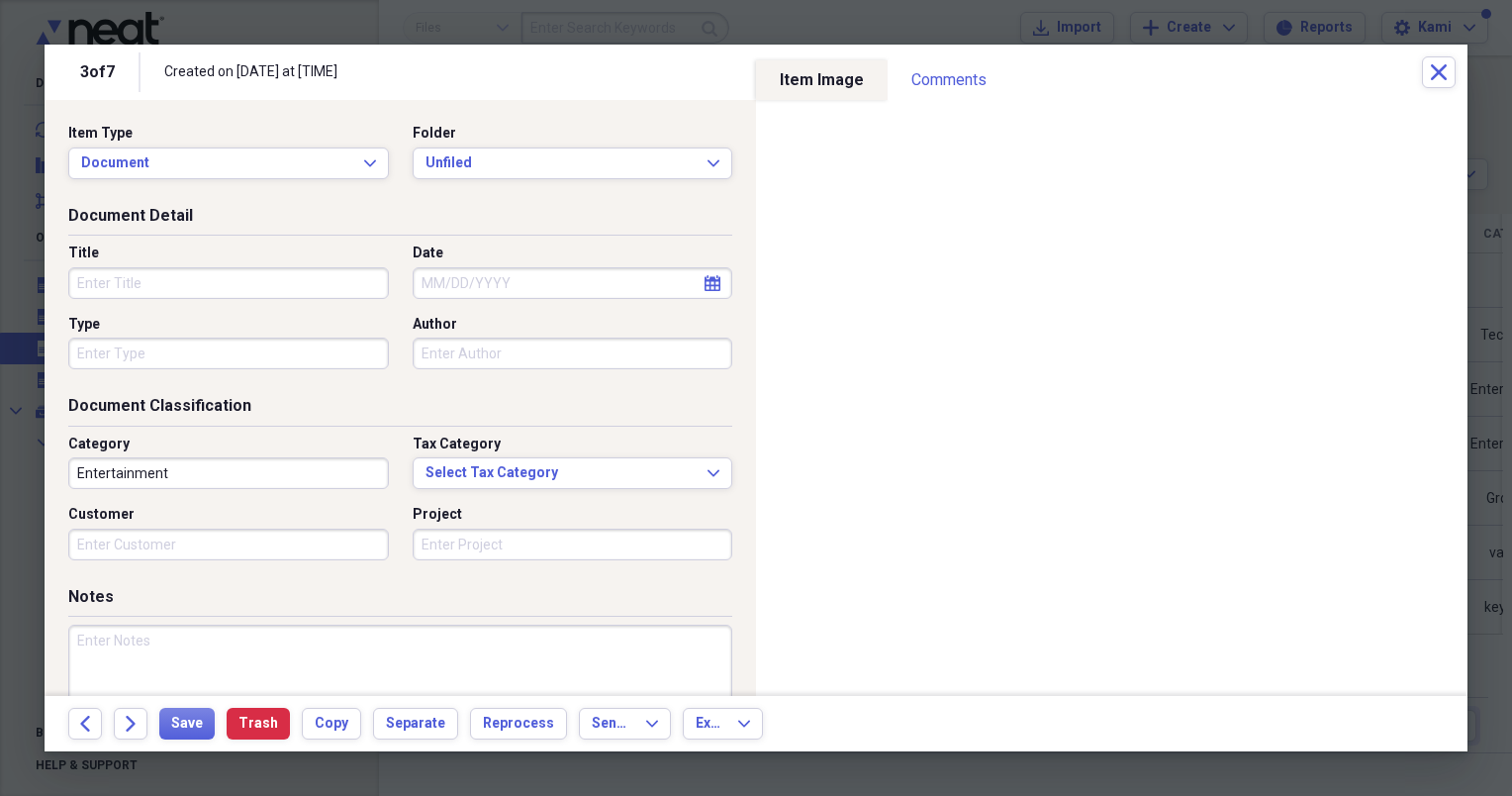 click on "Title" at bounding box center [229, 283] 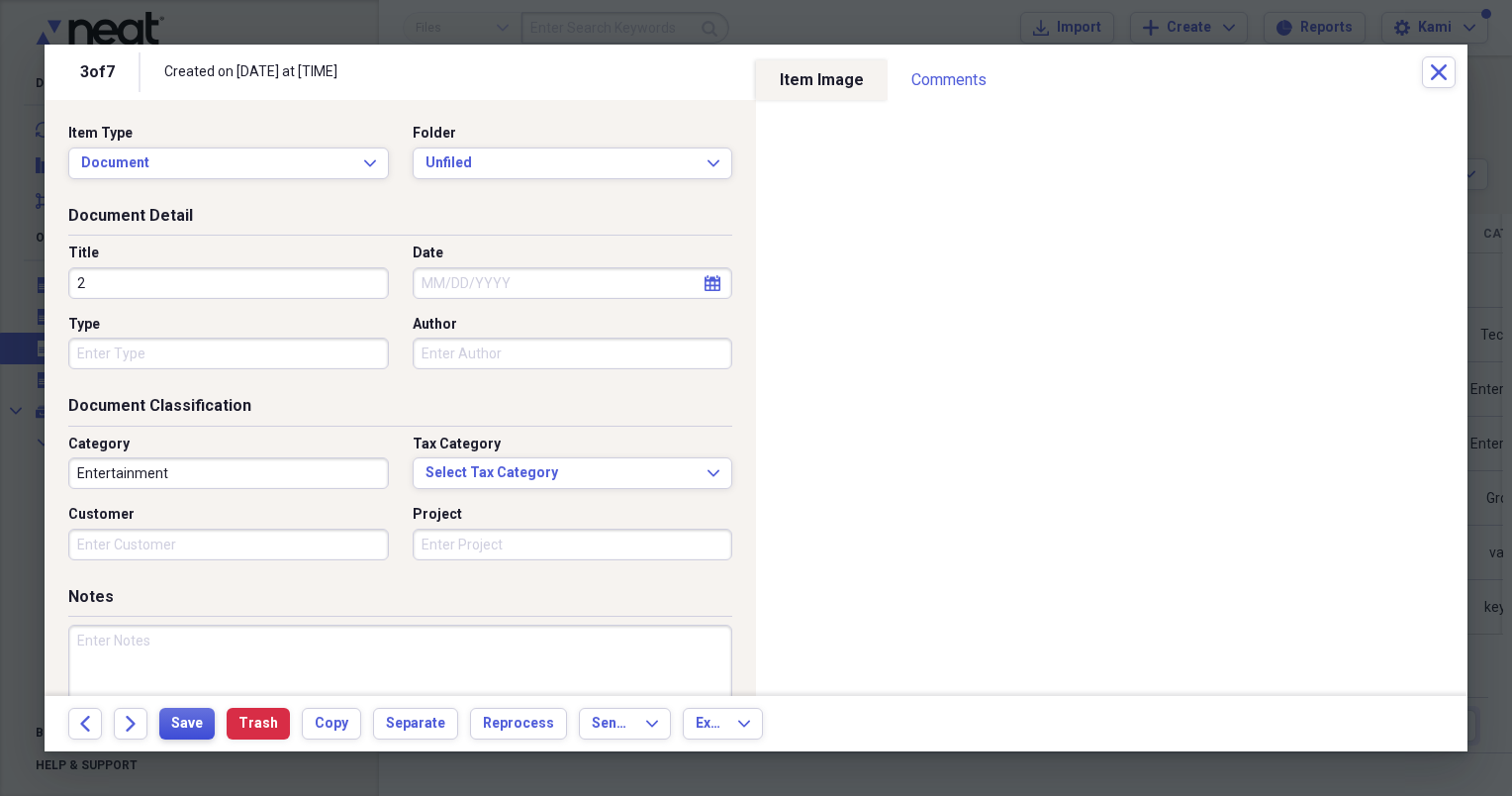 type on "2" 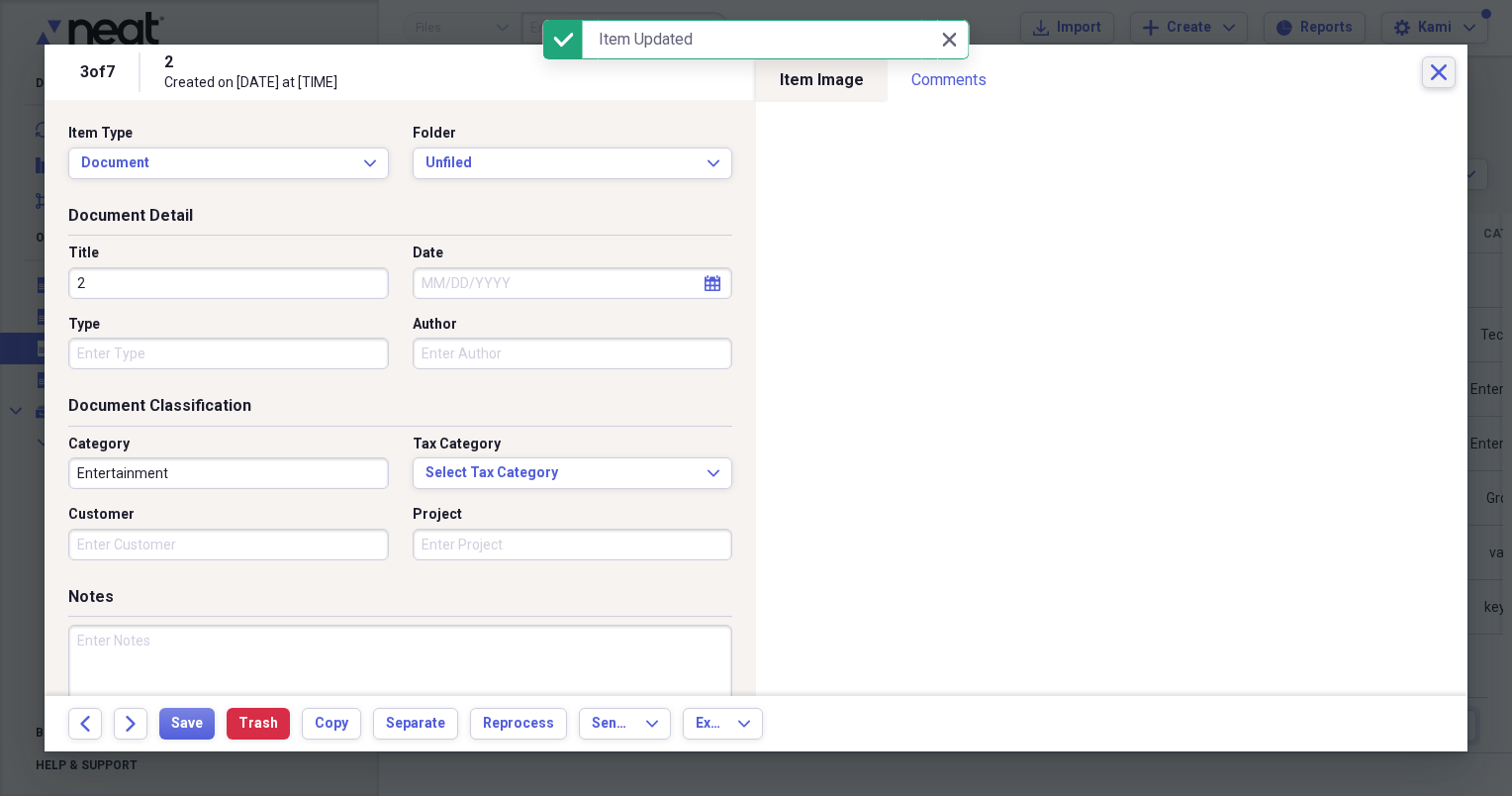 click on "Close" at bounding box center [1439, 72] 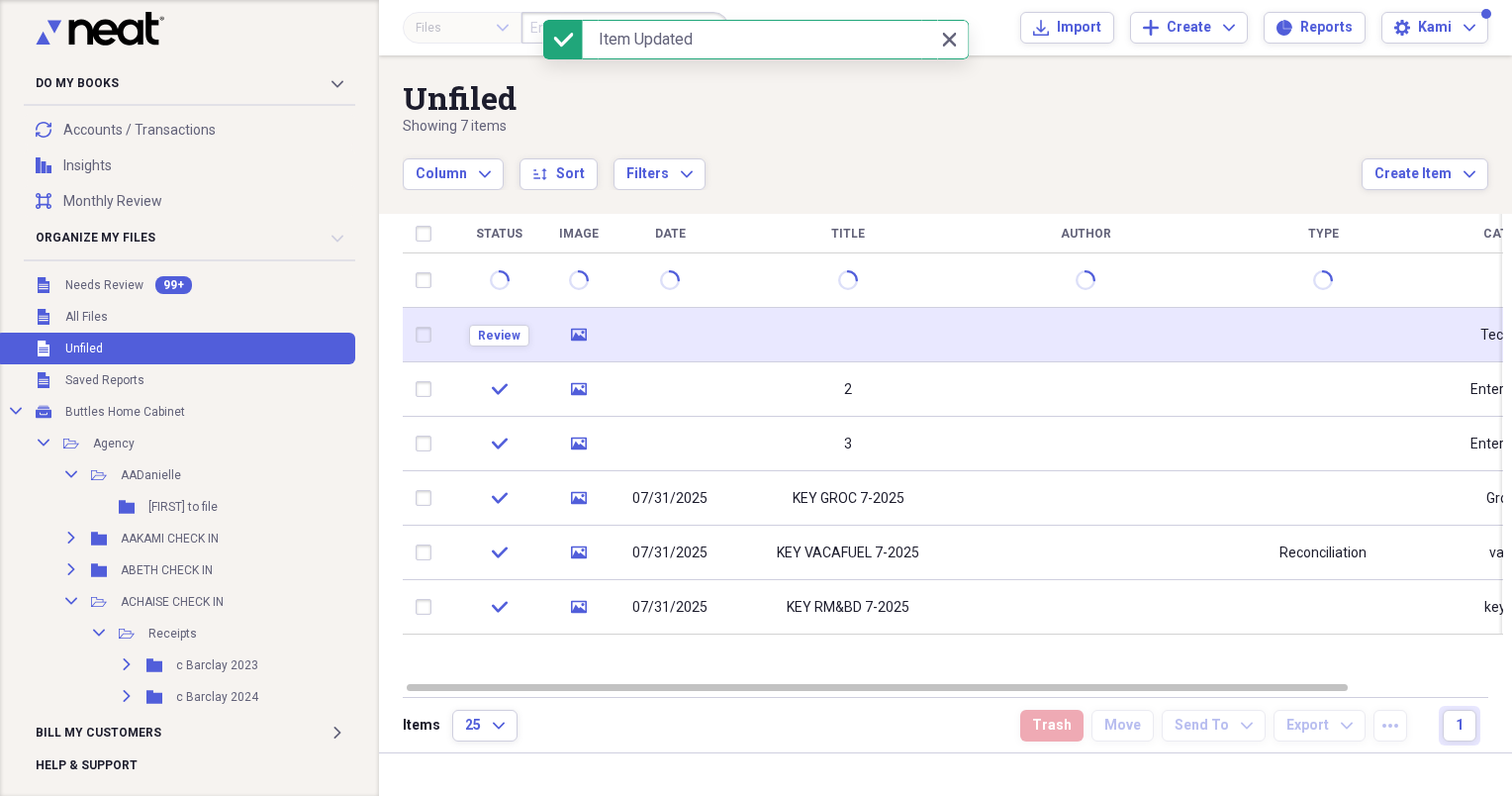 click at bounding box center [670, 335] 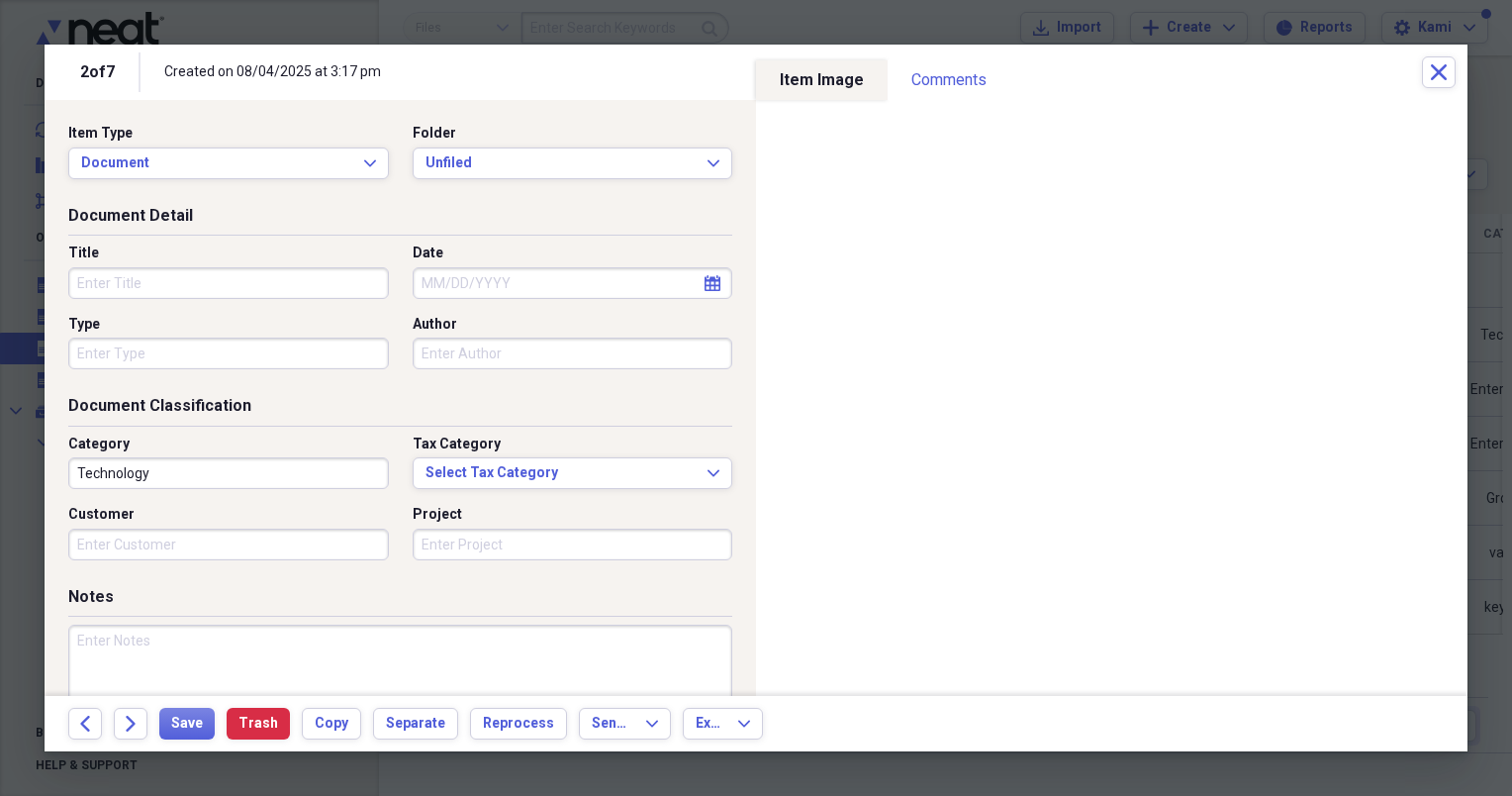 click on "Title" at bounding box center (229, 283) 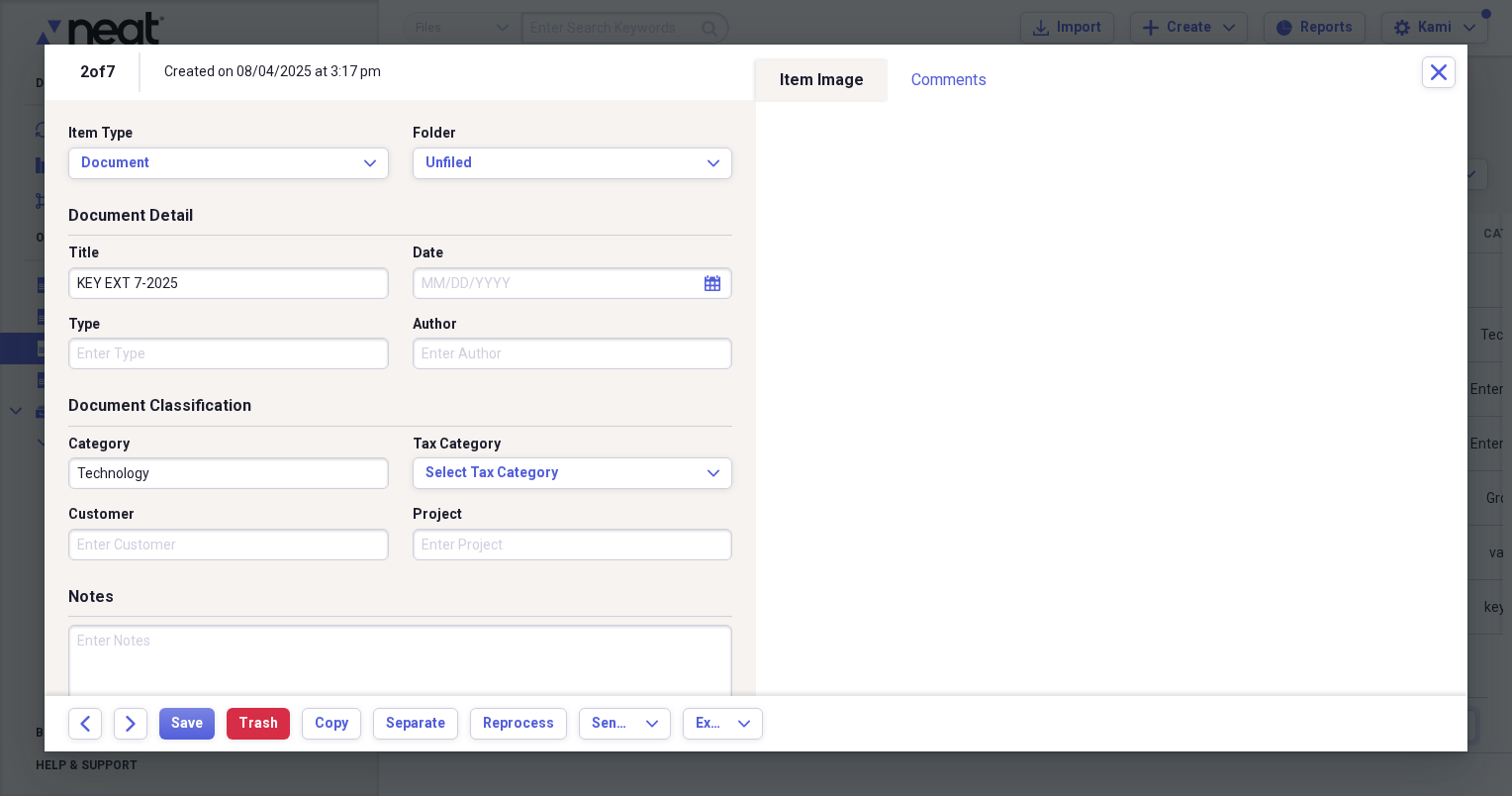 type on "KEY EXT 7-2025" 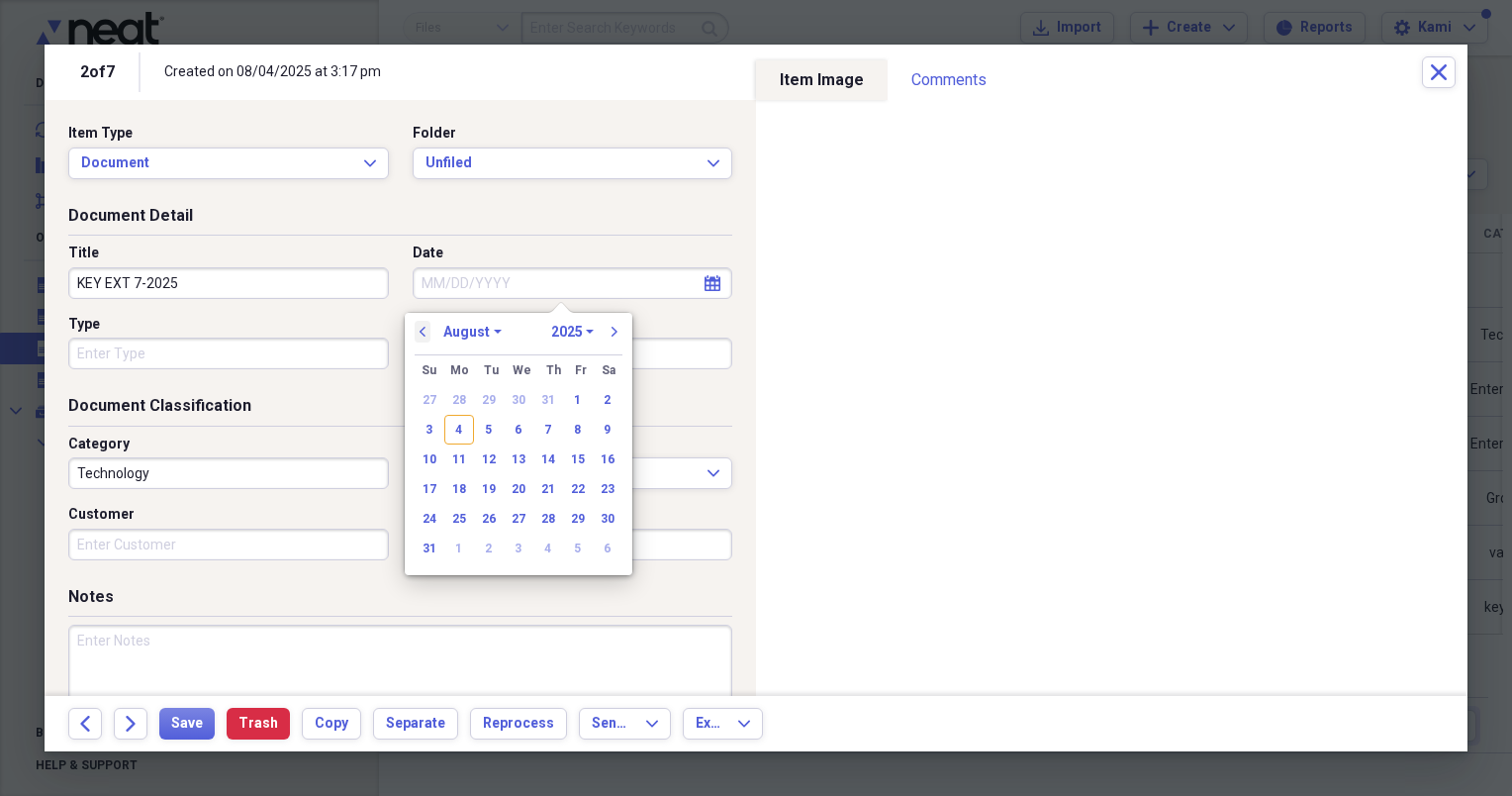 click on "previous" at bounding box center [423, 332] 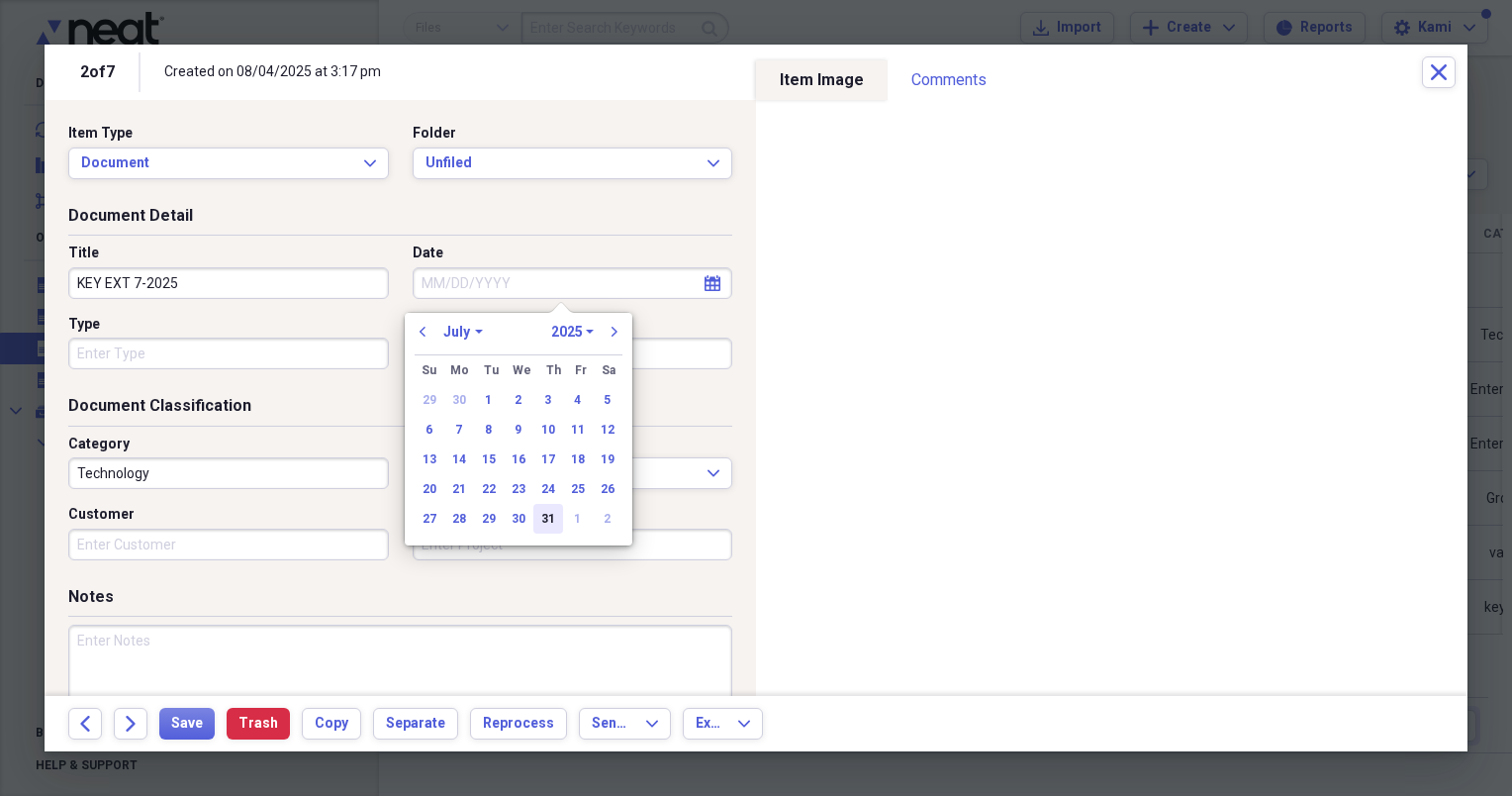 click on "31" at bounding box center (548, 519) 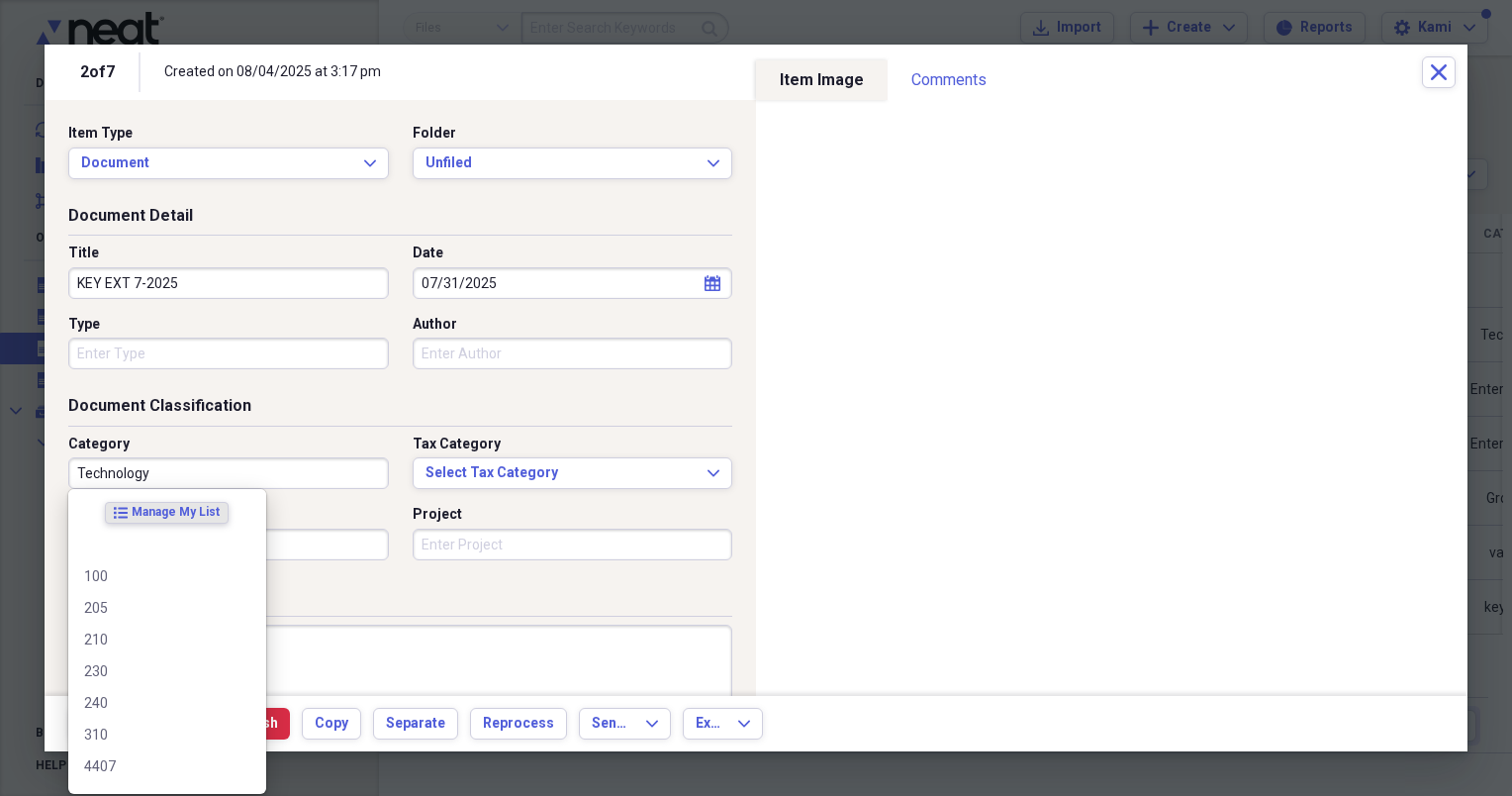 click on "Technology" at bounding box center (229, 473) 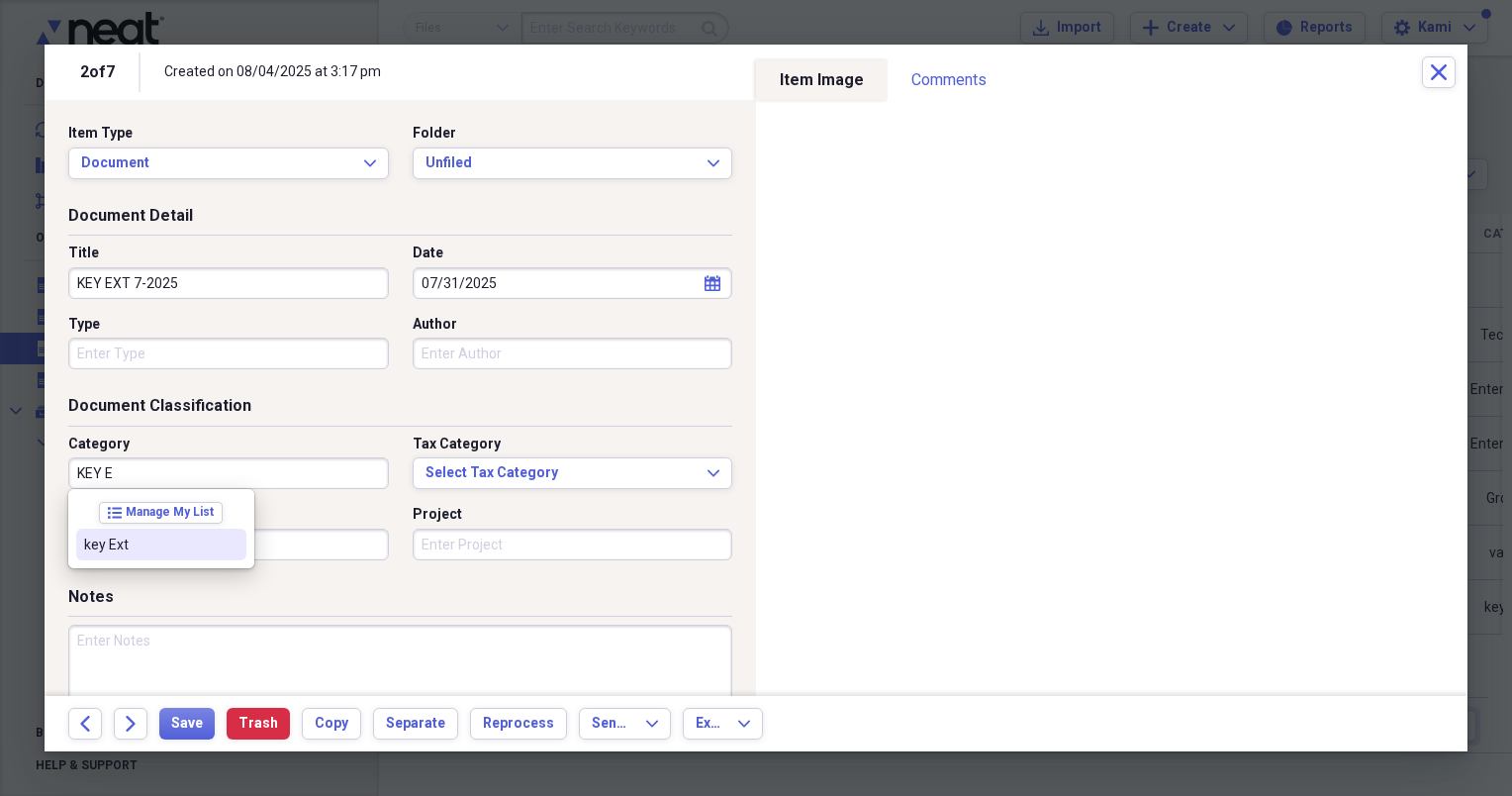 click on "key Ext" at bounding box center [161, 545] 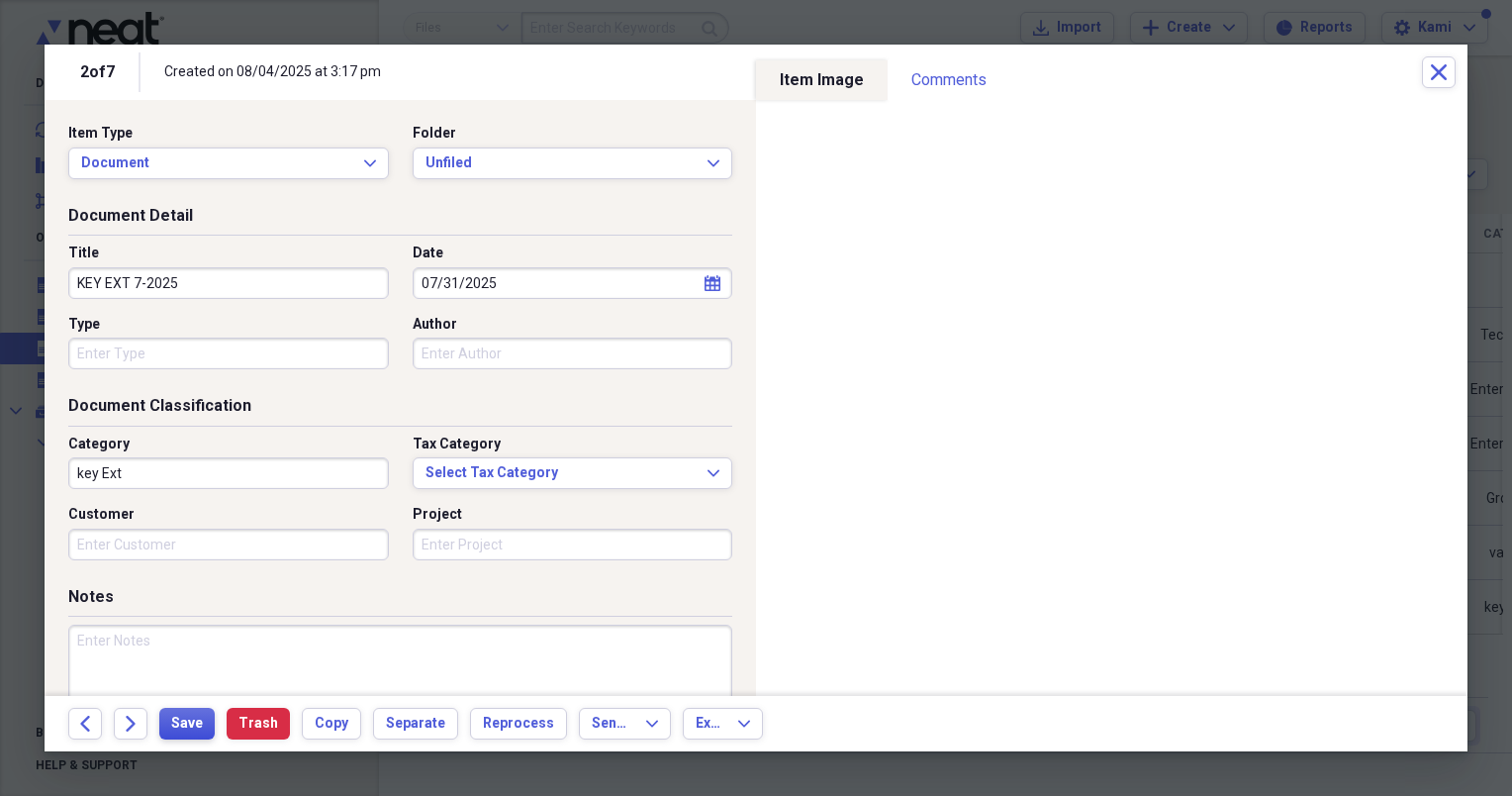 click on "Save" at bounding box center [187, 724] 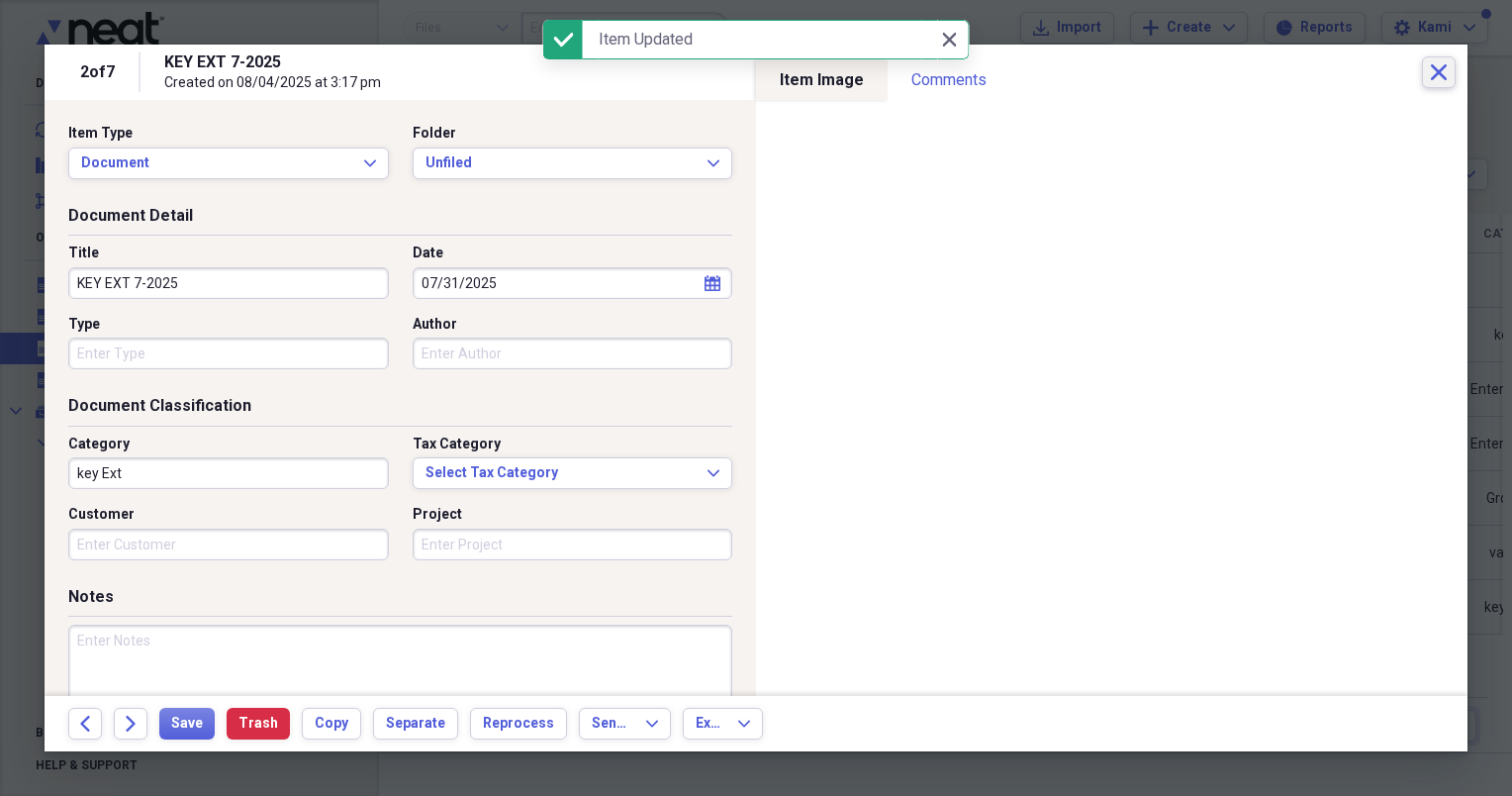 click on "Close" at bounding box center (1439, 72) 